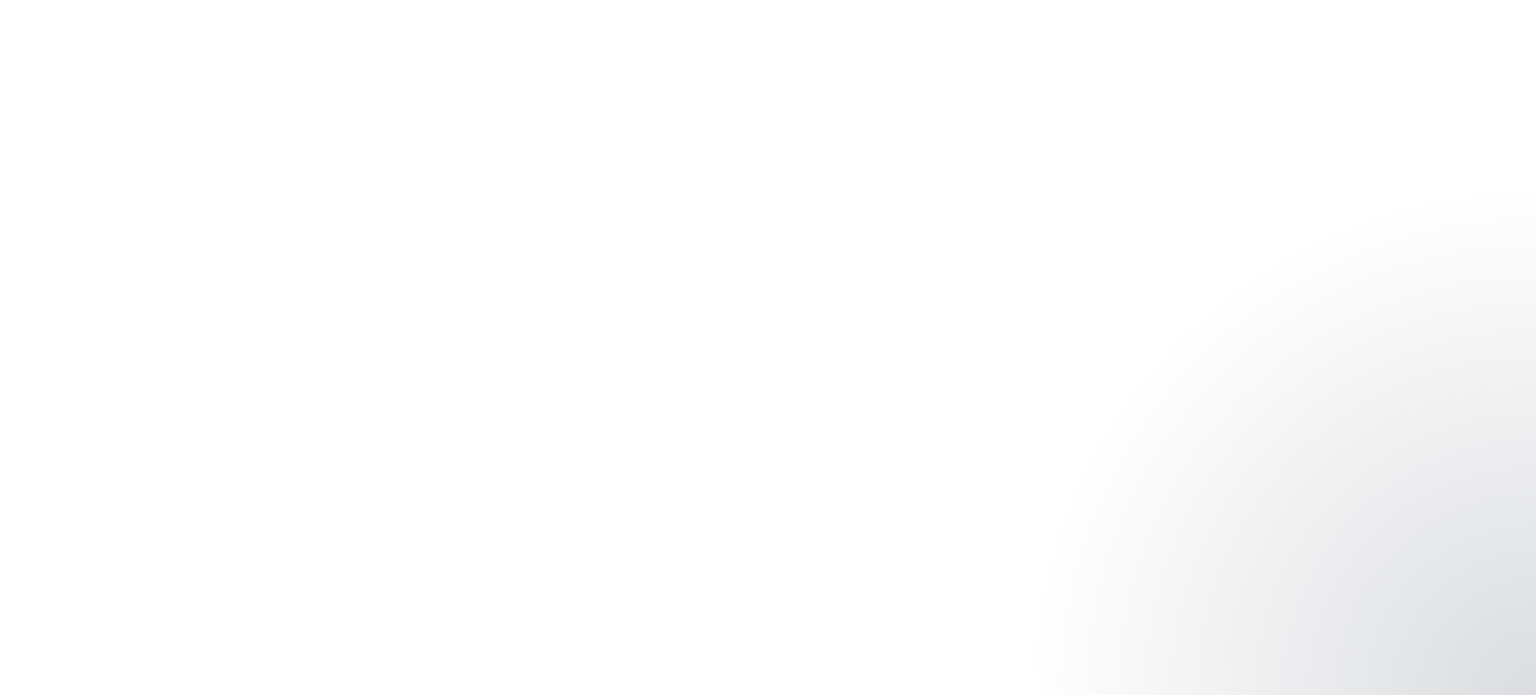 scroll, scrollTop: 0, scrollLeft: 0, axis: both 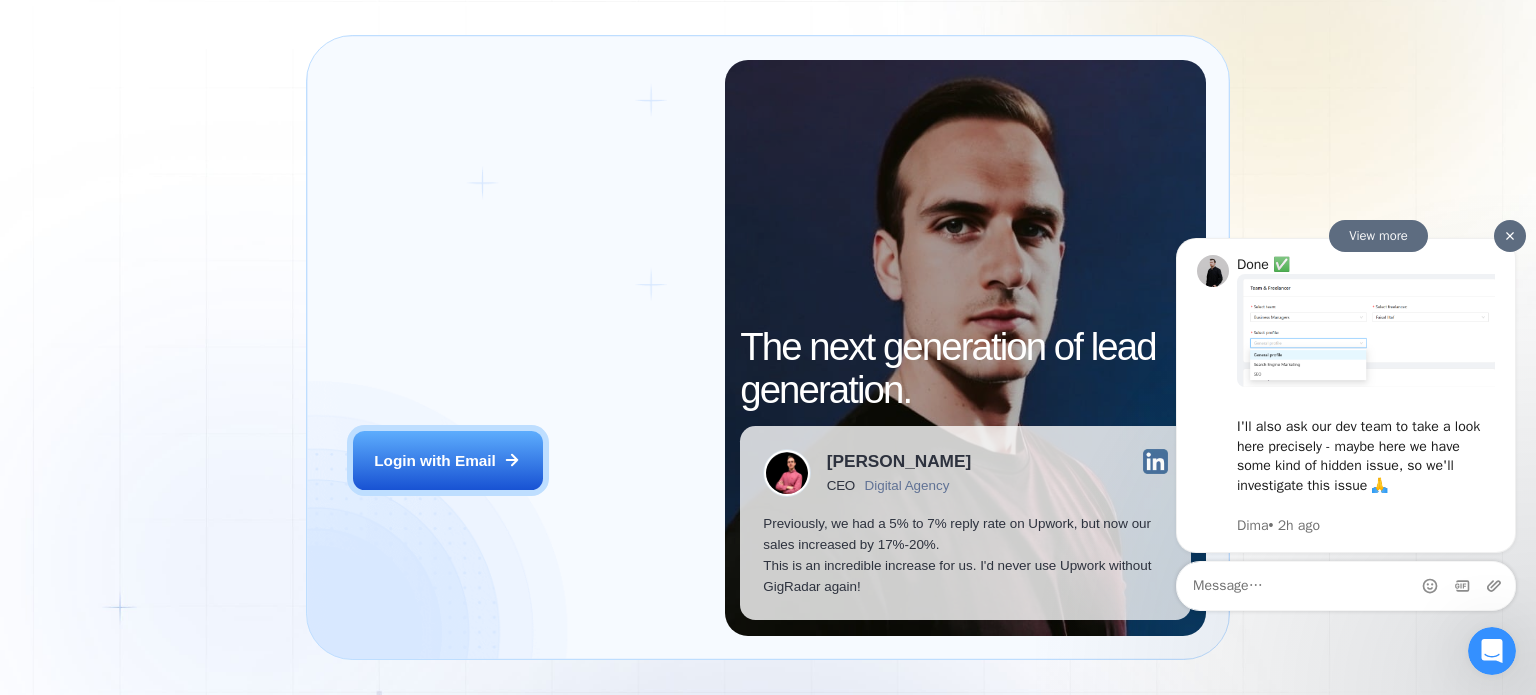 click at bounding box center (1371, 330) 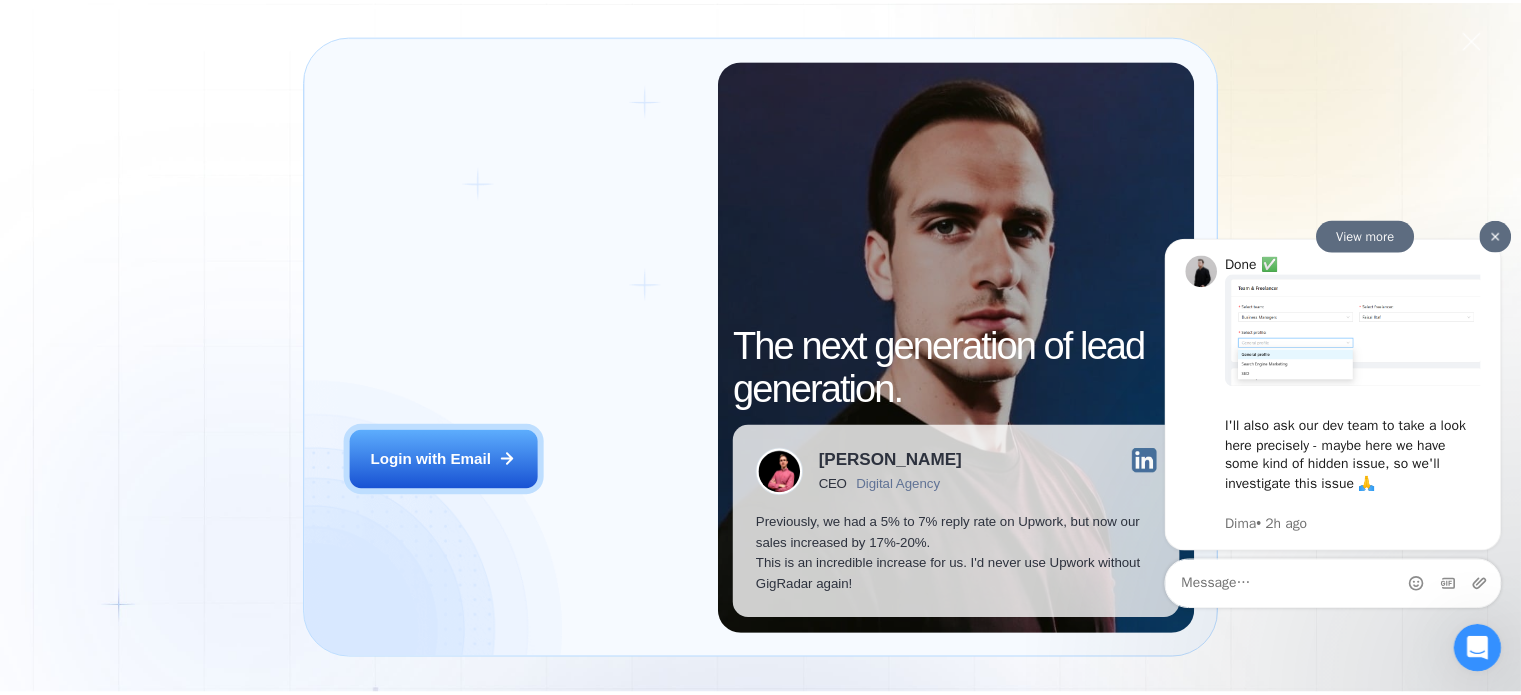 scroll, scrollTop: 0, scrollLeft: 0, axis: both 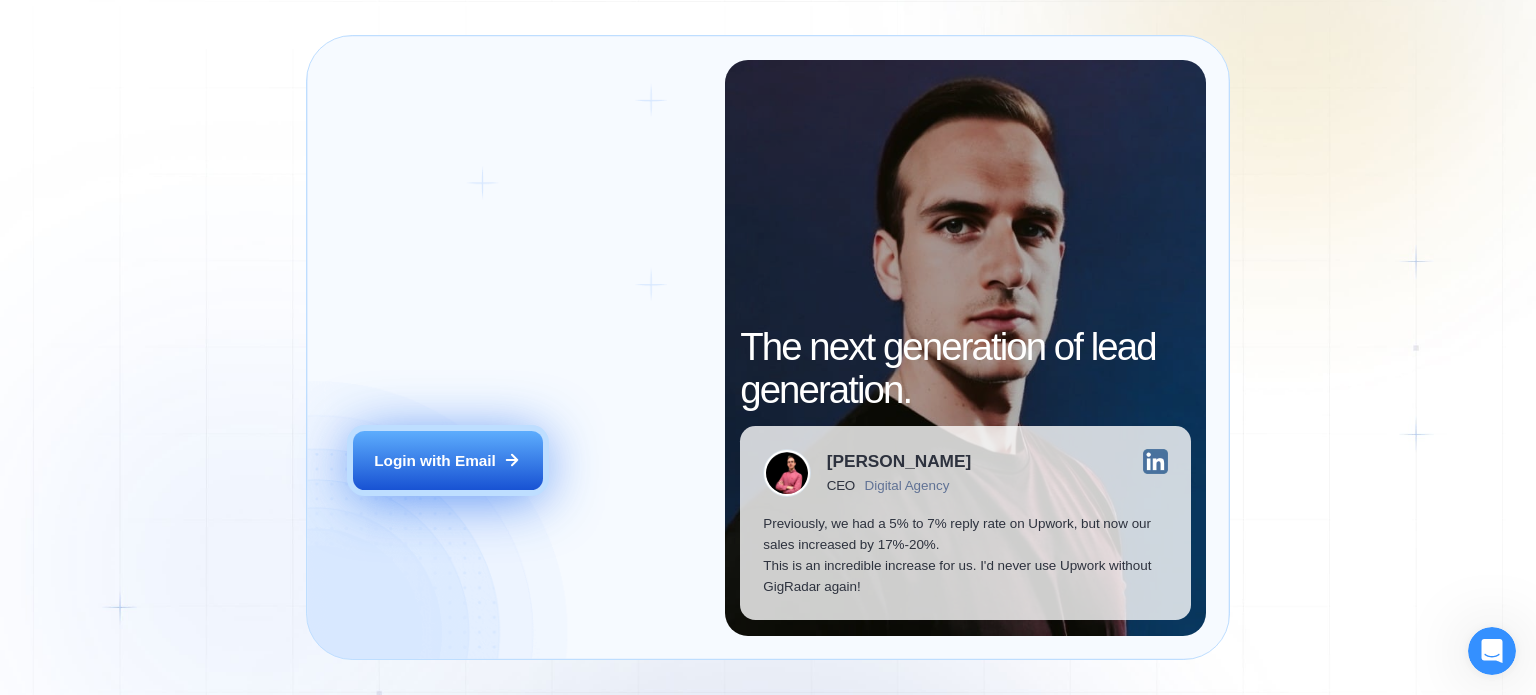 click on "Login with Email" at bounding box center [448, 461] 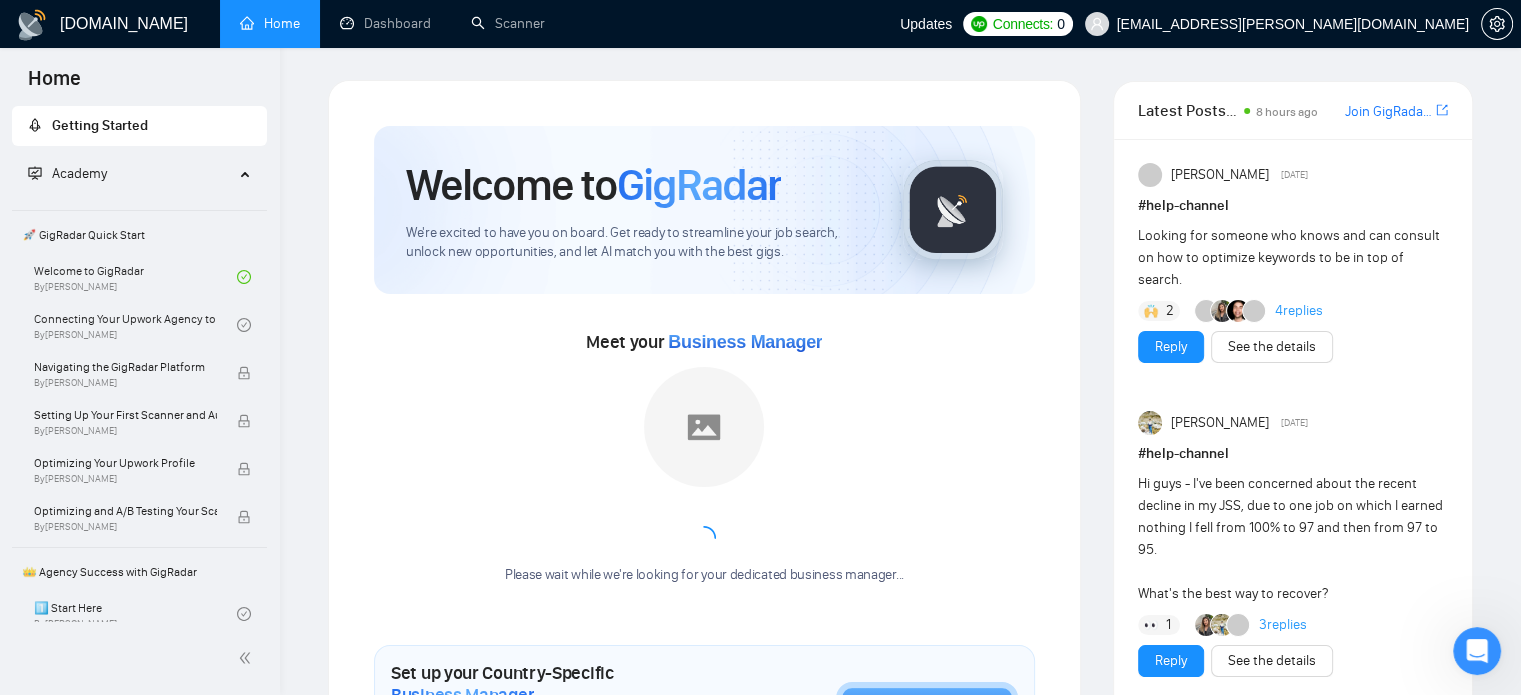 click 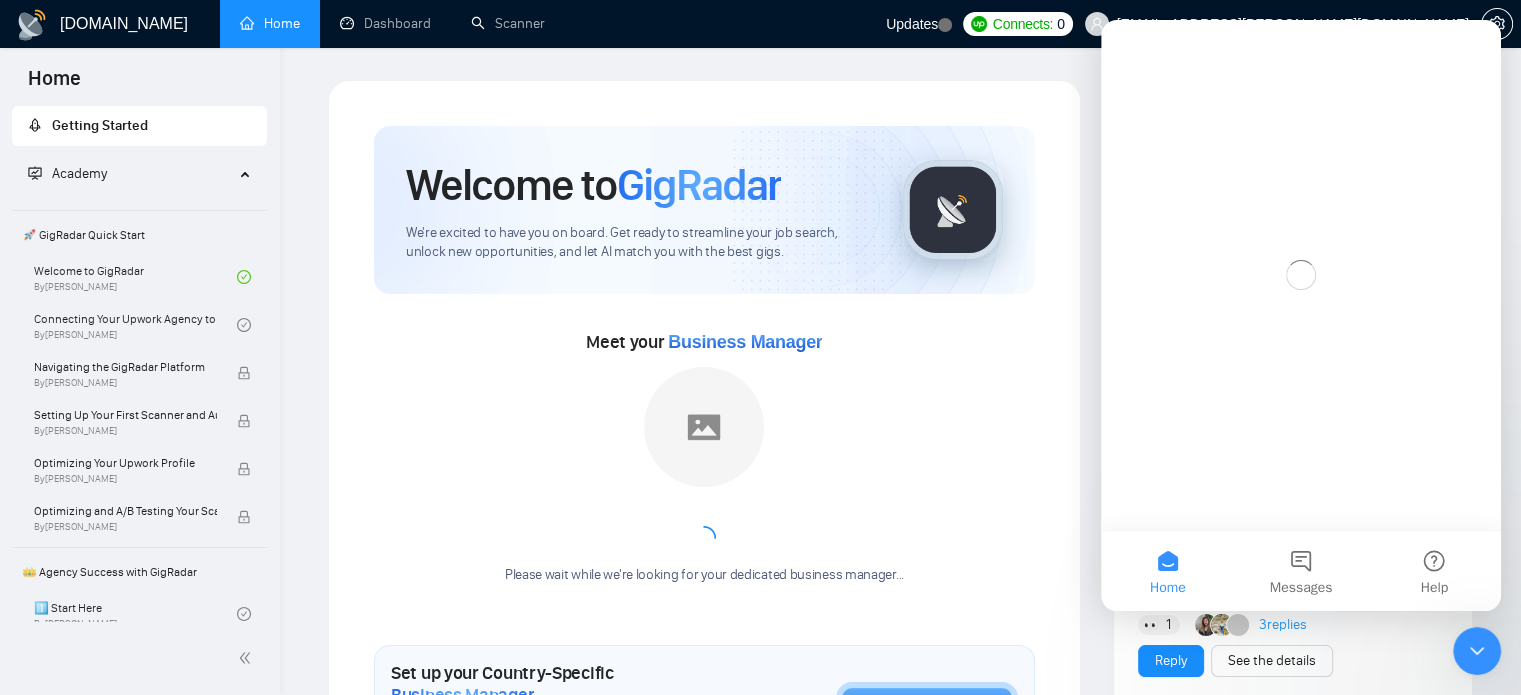 scroll, scrollTop: 0, scrollLeft: 0, axis: both 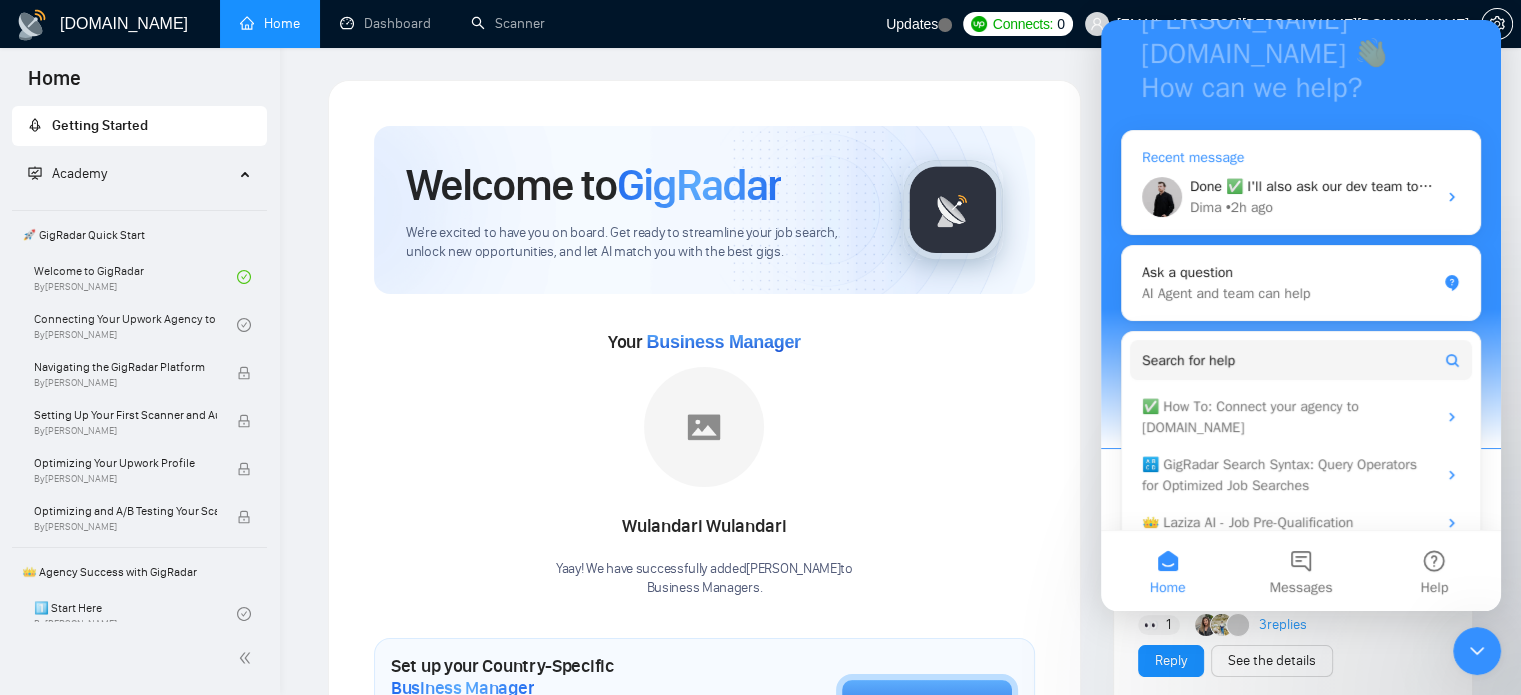 click on "•  2h ago" at bounding box center [1249, 207] 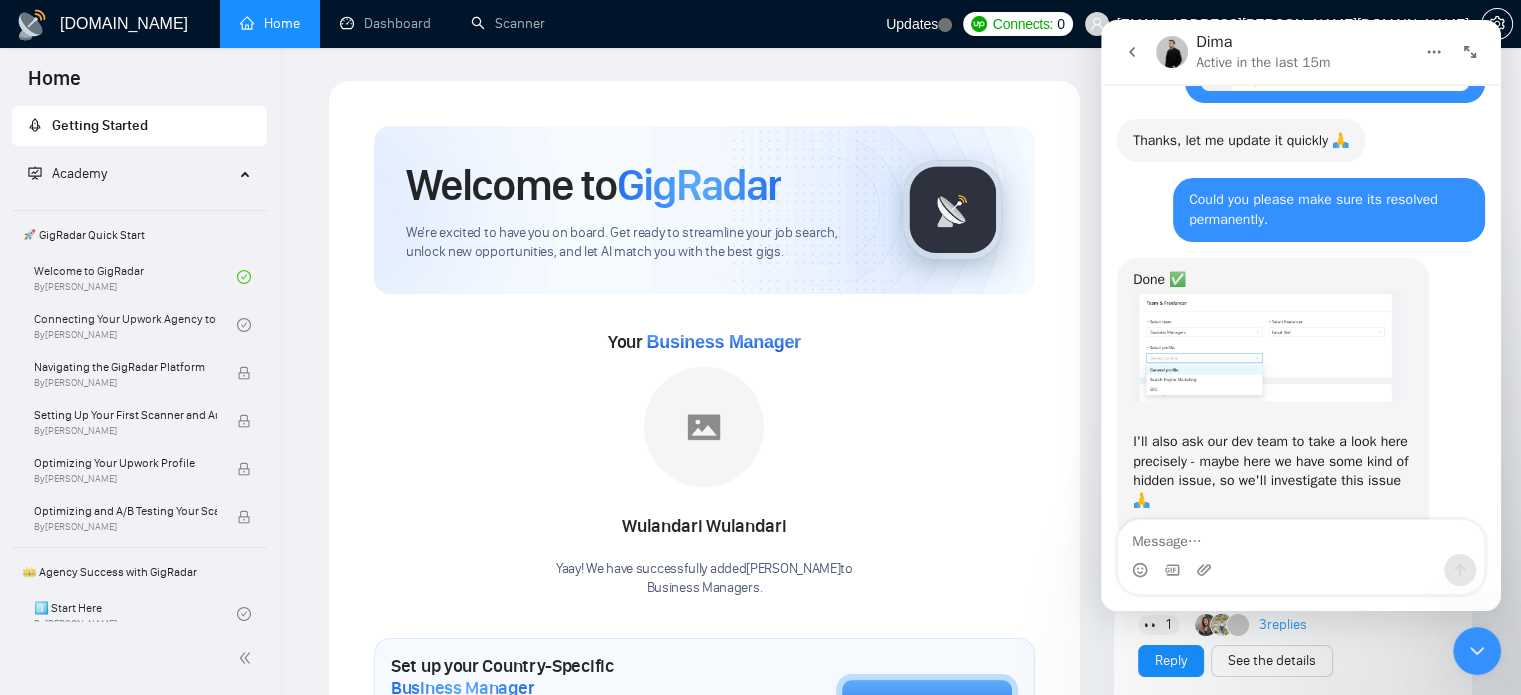 scroll, scrollTop: 1152, scrollLeft: 0, axis: vertical 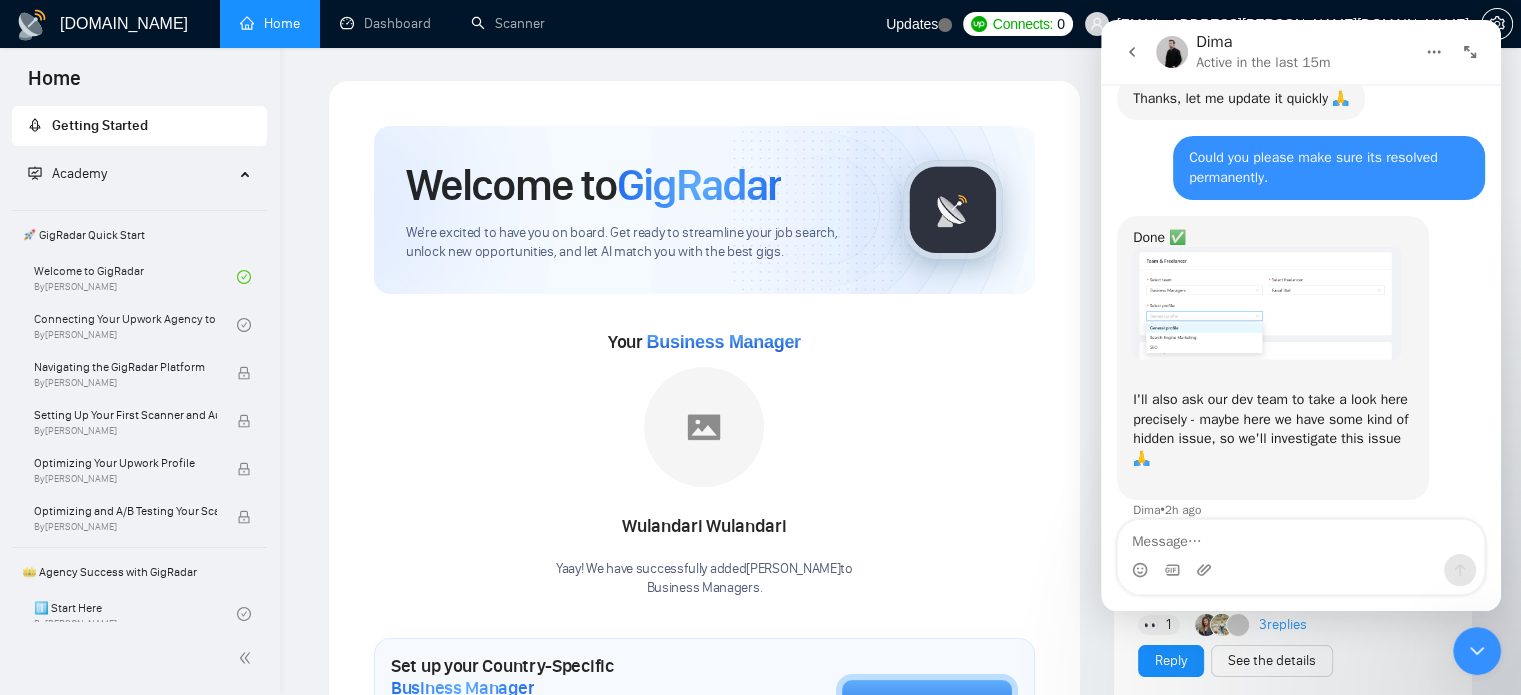 click at bounding box center (1301, 537) 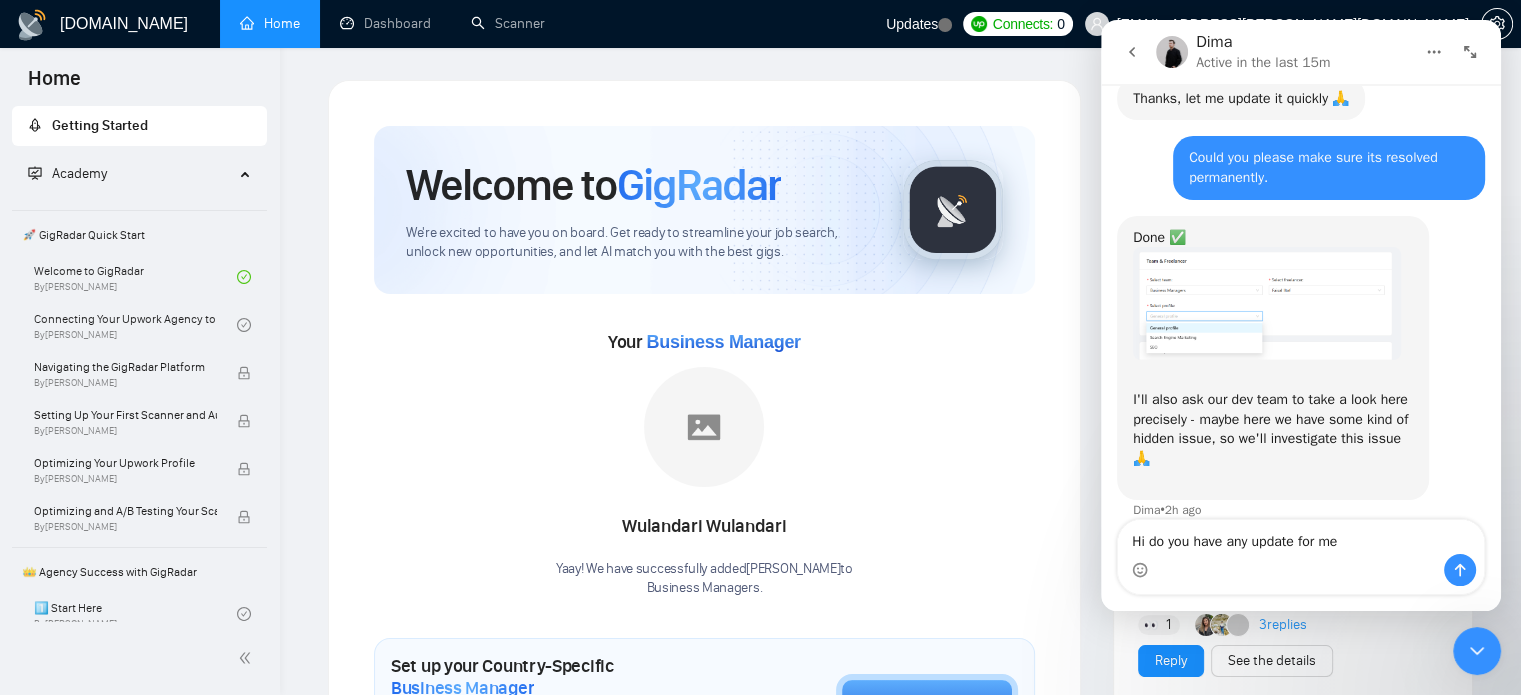type on "Hi do you have any update for me" 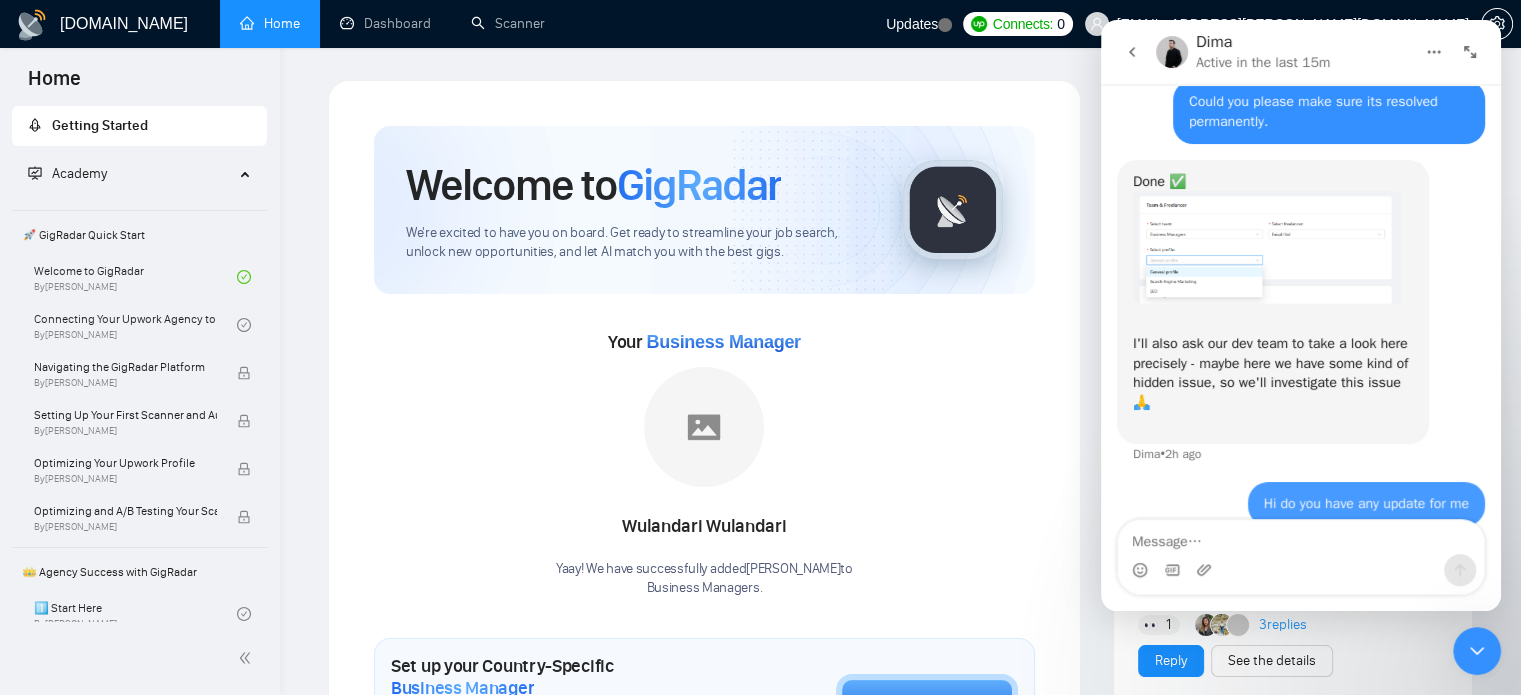 scroll, scrollTop: 1212, scrollLeft: 0, axis: vertical 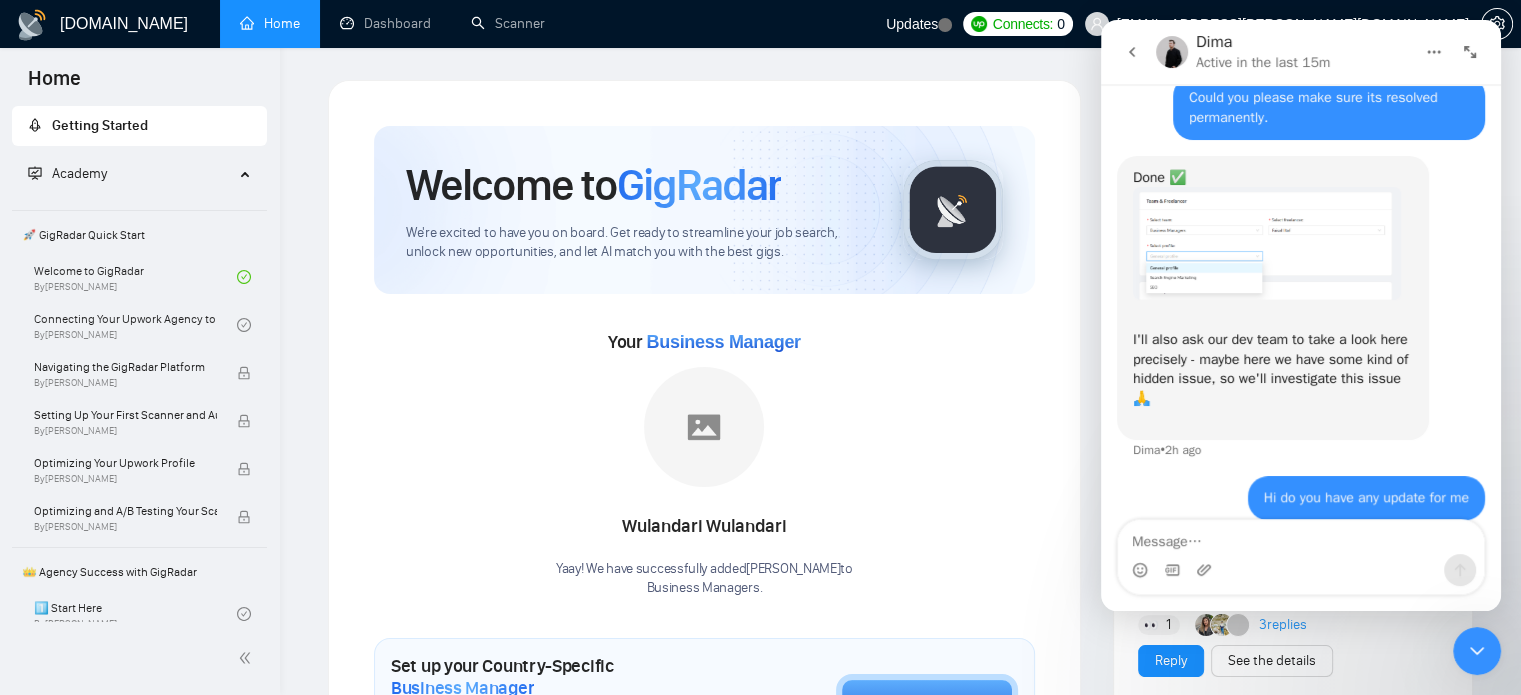 click on "Your   Business Manager [PERSON_NAME]! We have successfully added  [PERSON_NAME]  to   Business Managers ." at bounding box center [704, 462] 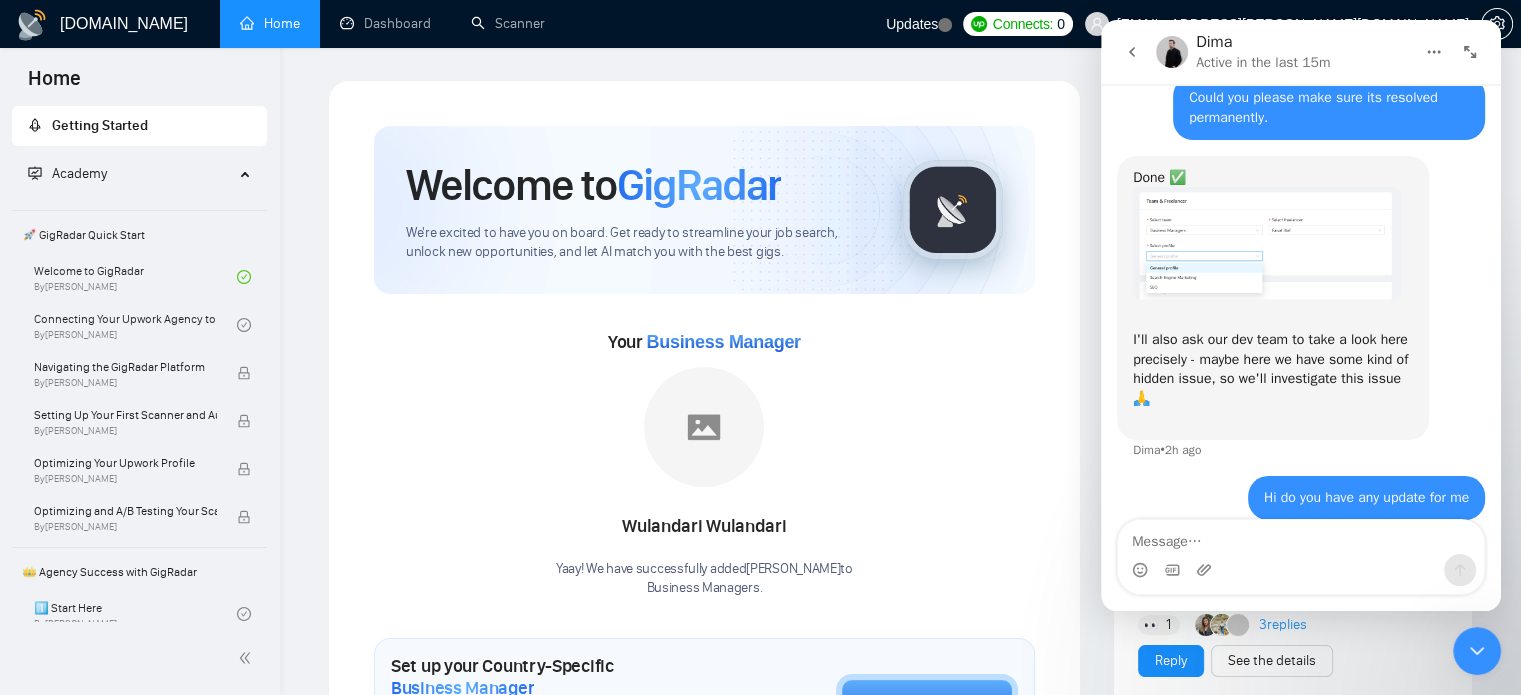 click 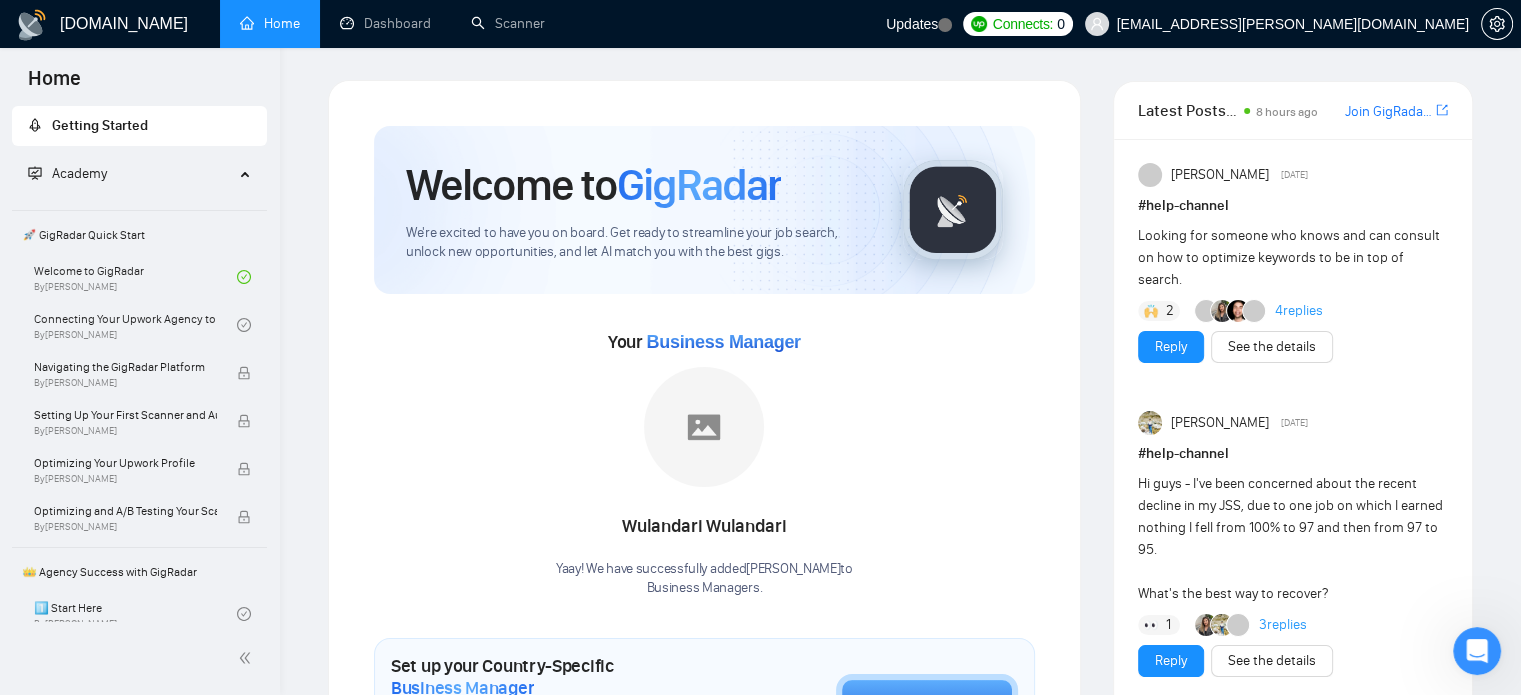 scroll, scrollTop: 0, scrollLeft: 0, axis: both 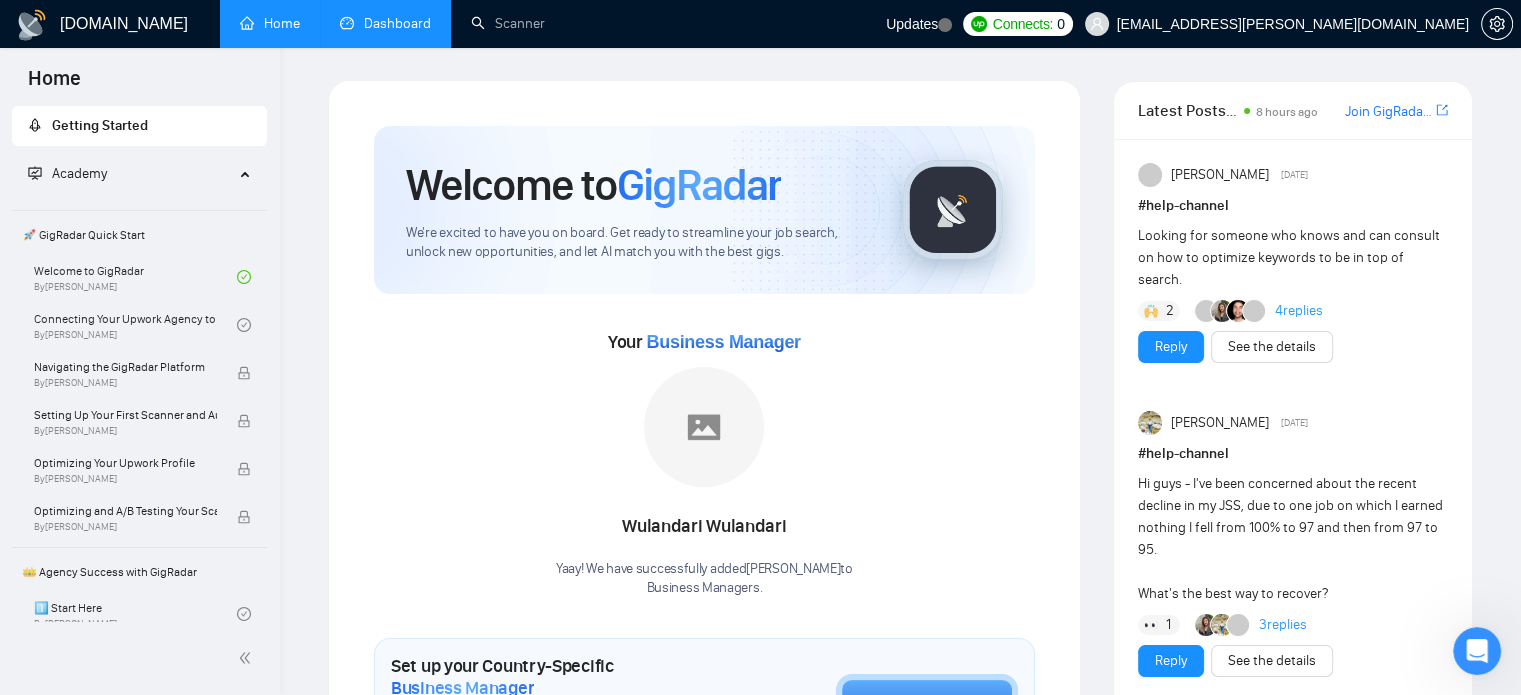 click on "Dashboard" at bounding box center [385, 23] 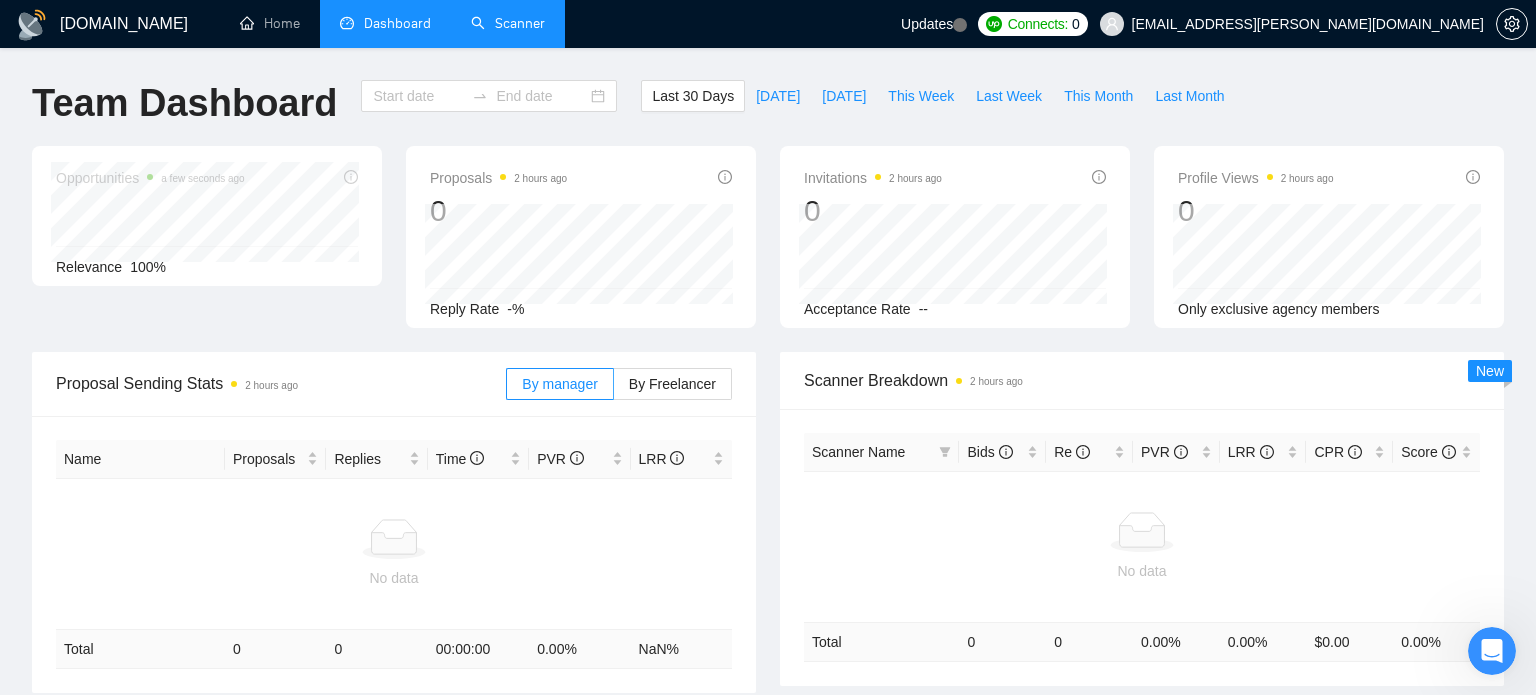 type on "[DATE]" 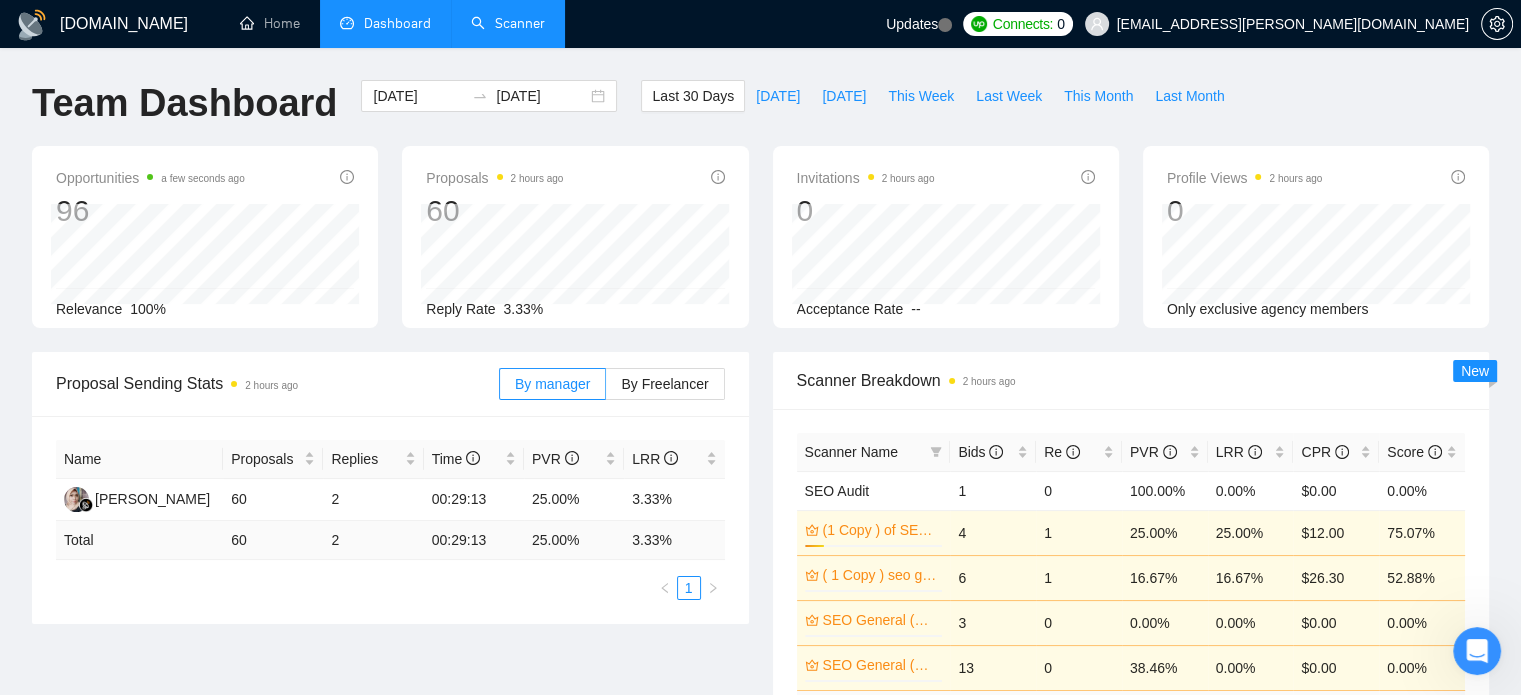 scroll, scrollTop: 1289, scrollLeft: 0, axis: vertical 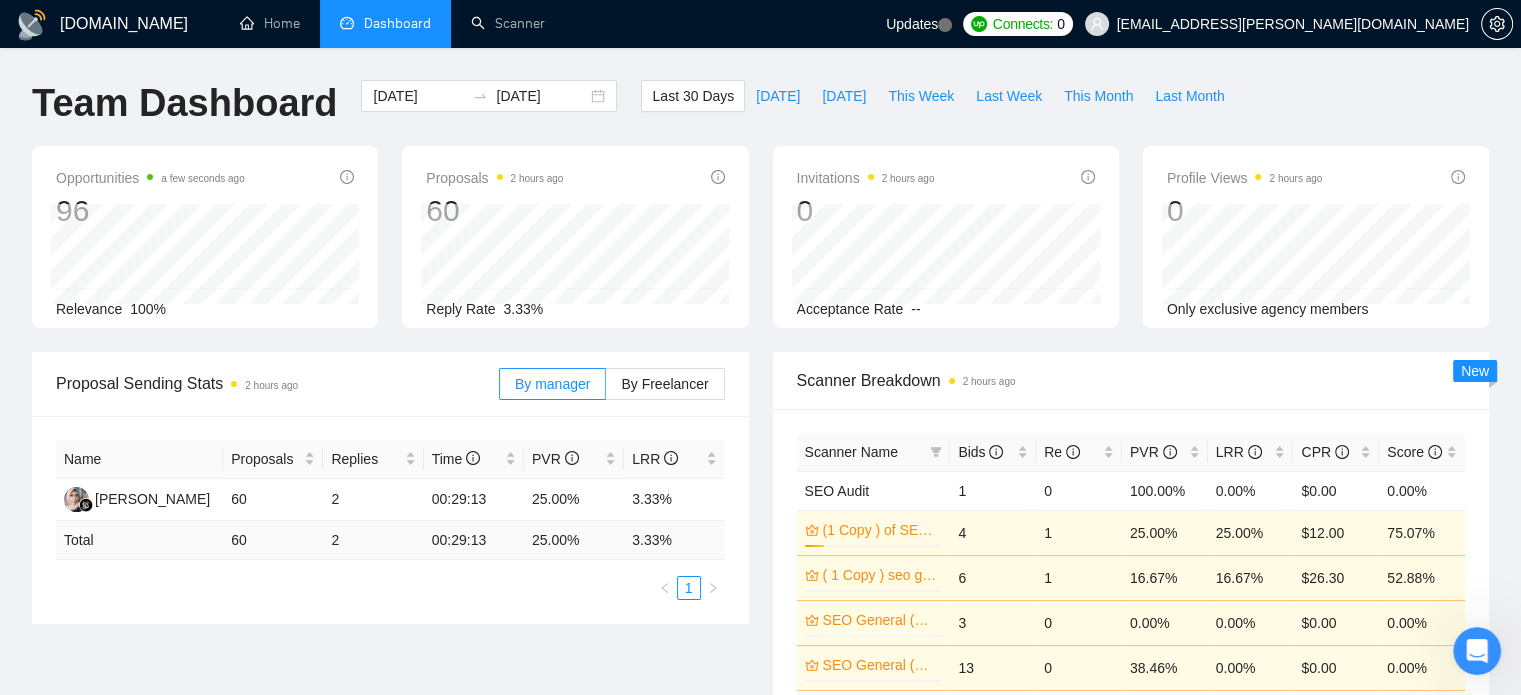 click 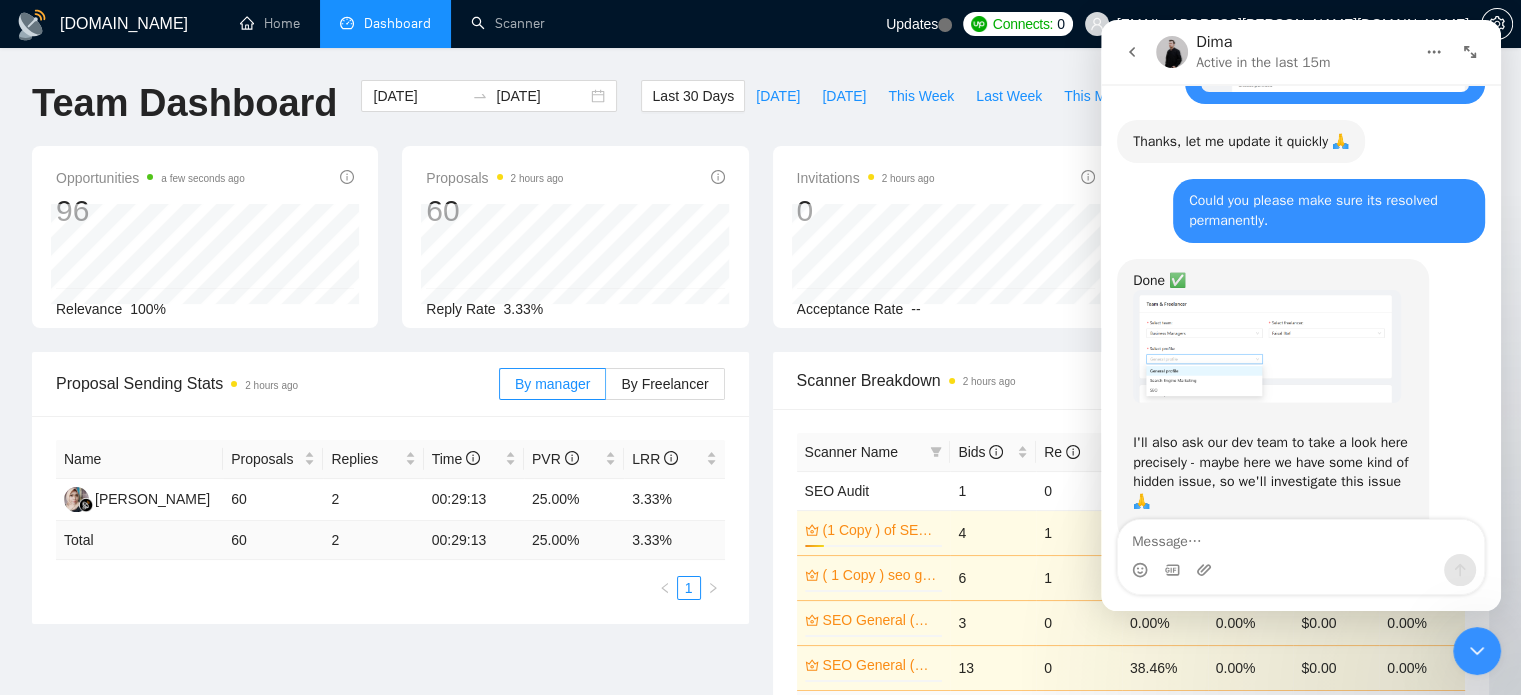 scroll, scrollTop: 1271, scrollLeft: 0, axis: vertical 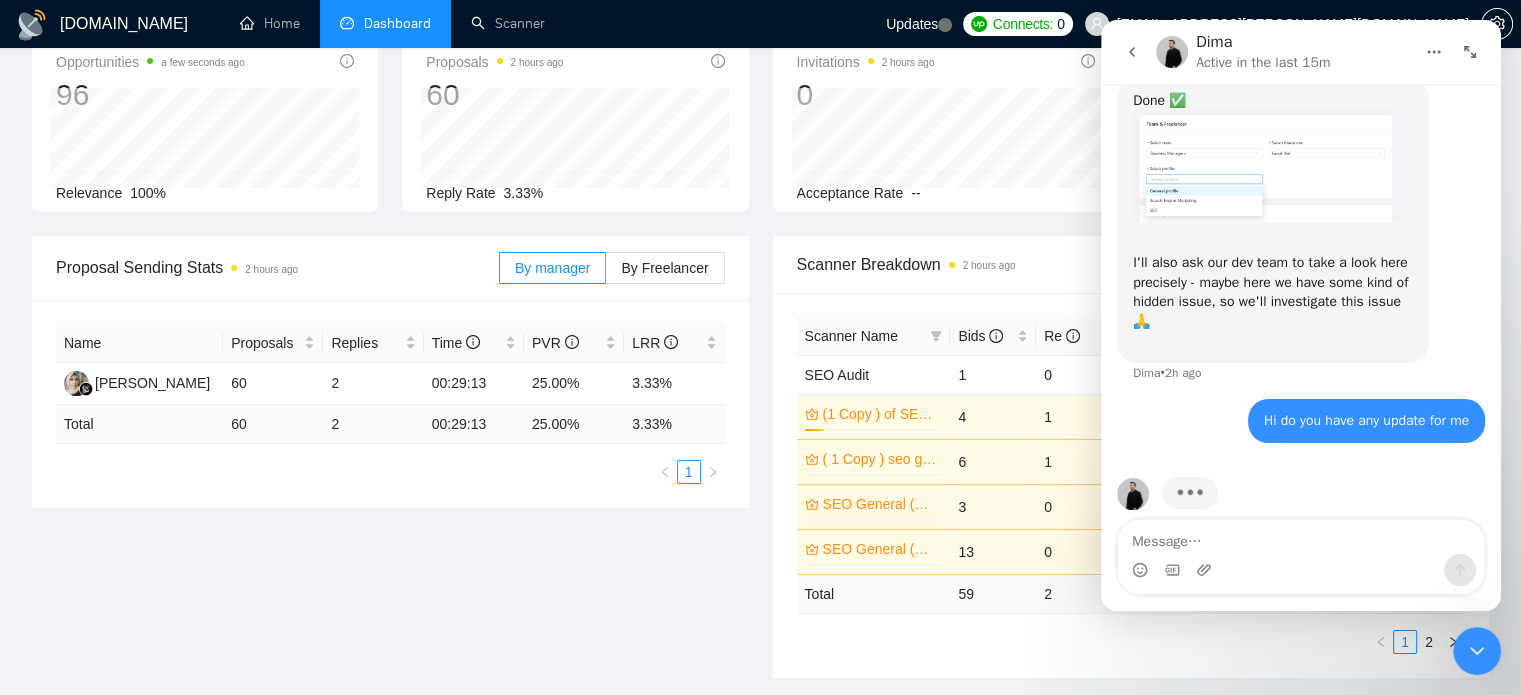 click on "Proposal Sending Stats 2 hours ago By manager By Freelancer Name Proposals Replies Time   PVR   LRR   Wulandari Wulandari 60 2 00:29:13 25.00% 3.33% Total 60 2 00:29:13 25.00 % 3.33 % 1 Scanner Breakdown 2 hours ago Scanner Name Bids   Re   PVR   LRR   CPR   Score   SEO Audit 1 0 100.00% 0.00% $0.00 0.00% (1 Copy ) of SEO Audit 14% 4 1 25.00% 25.00% $12.00 75.07% ( 1 Copy ) seo general Short Description 0% 6 1 16.67% 16.67% $26.30 52.88% SEO General (Unspecified) with Questions 0% 3 0 0.00% 0.00% $0.00 0.00% SEO General (Unspecified) without Questions 0% 13 0 38.46% 0.00% $0.00 0.00% Total 59 2 25.42 % 3.39 % $ 19.15 63.97 % 1 2 New" at bounding box center (760, 469) 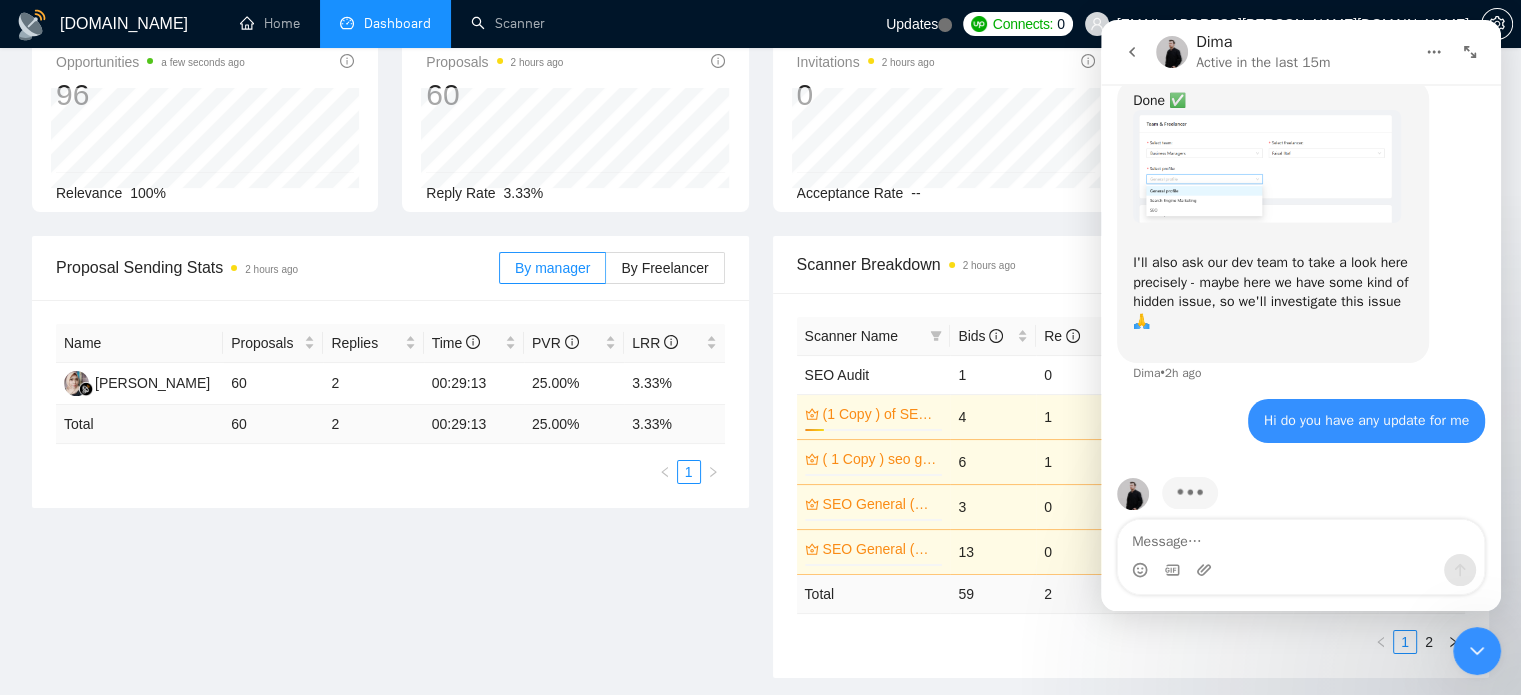 click at bounding box center [1477, 651] 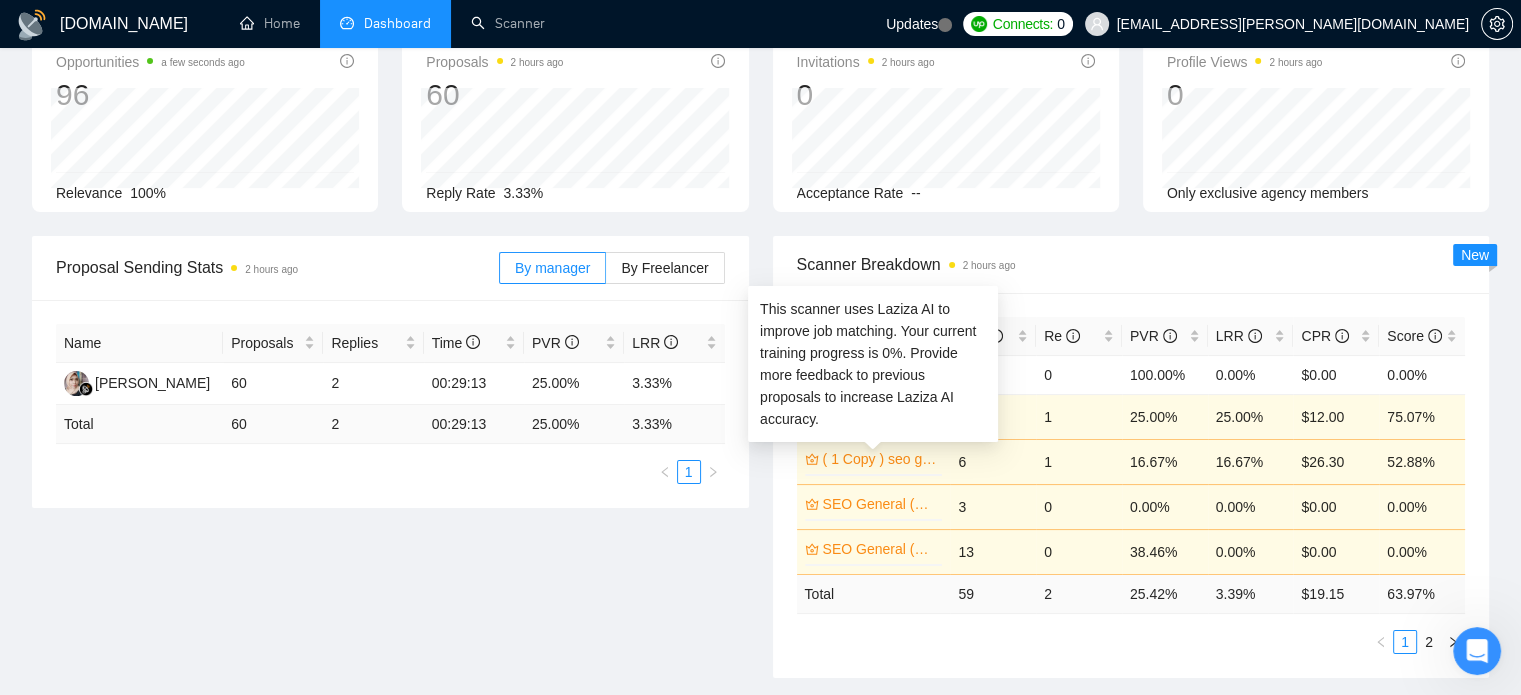 scroll, scrollTop: 0, scrollLeft: 0, axis: both 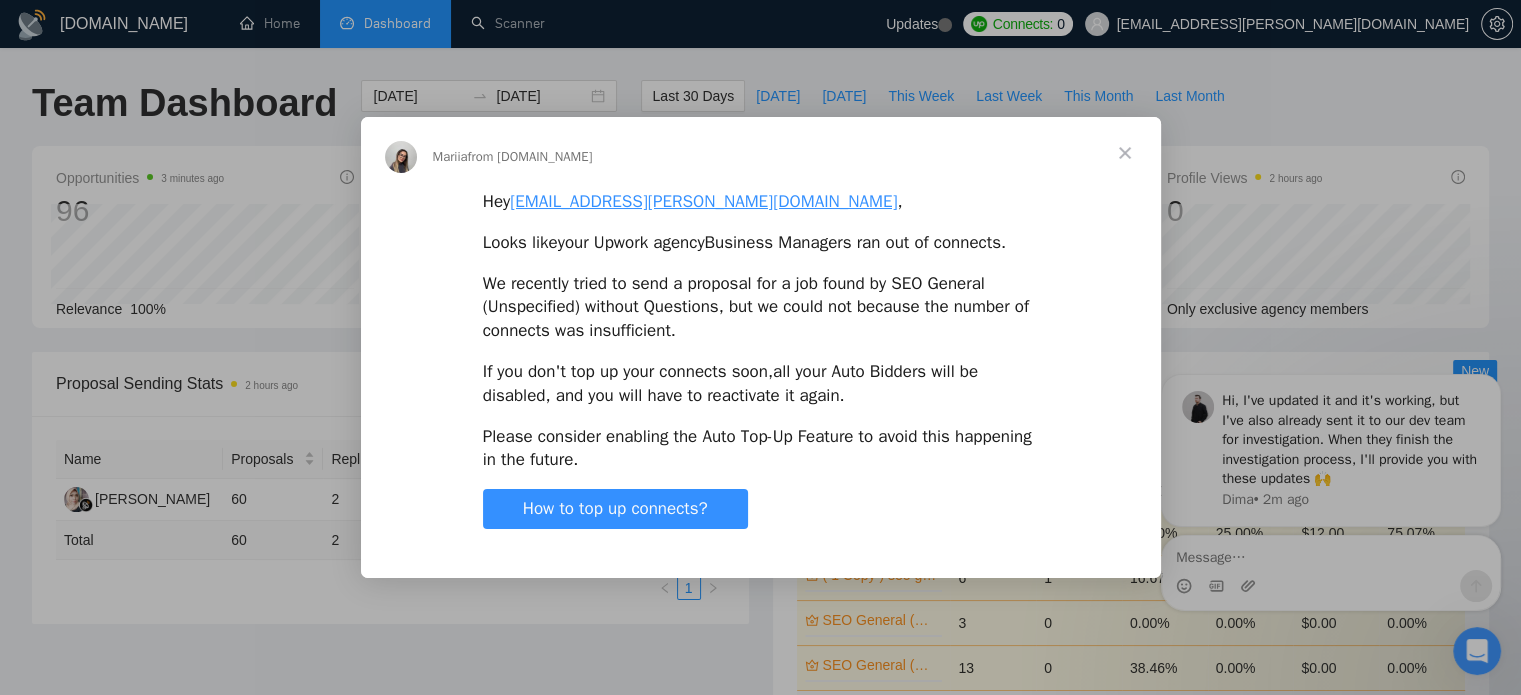 click at bounding box center (1125, 153) 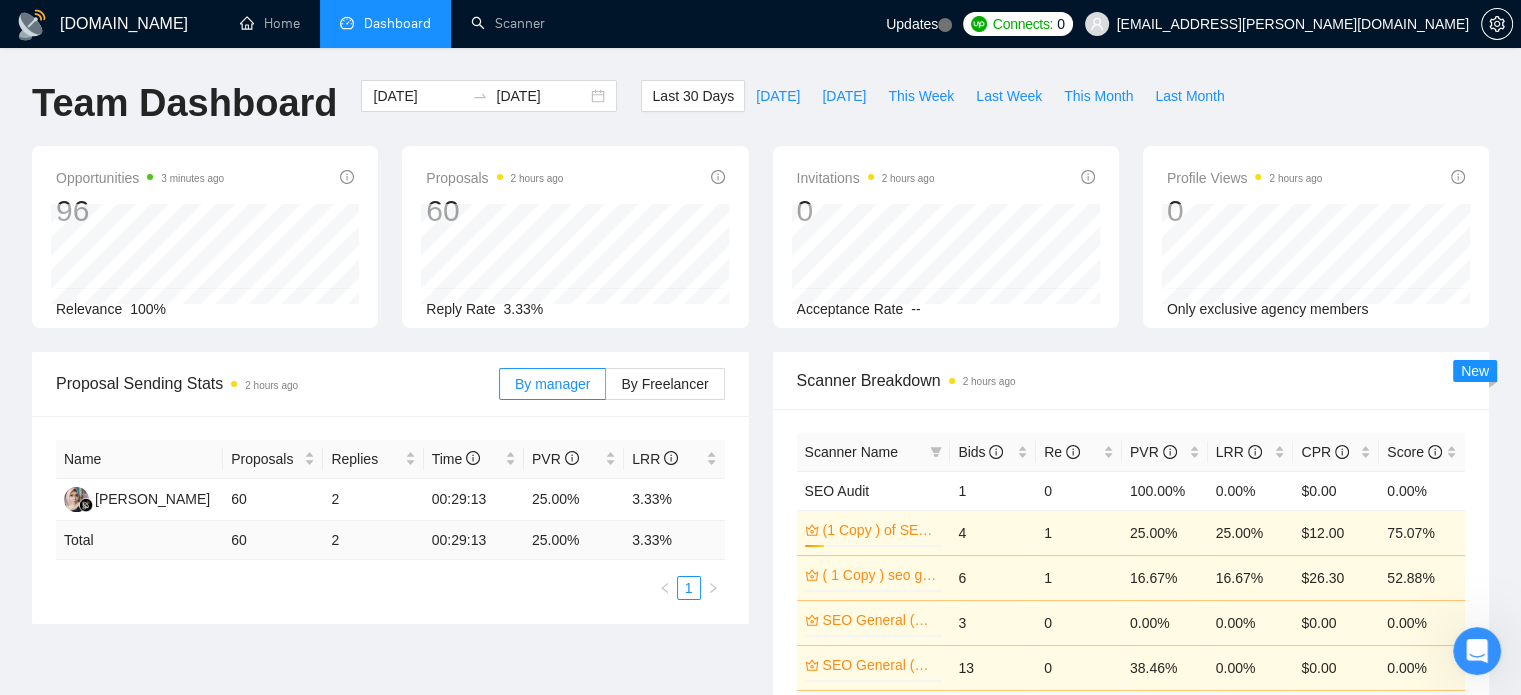 click 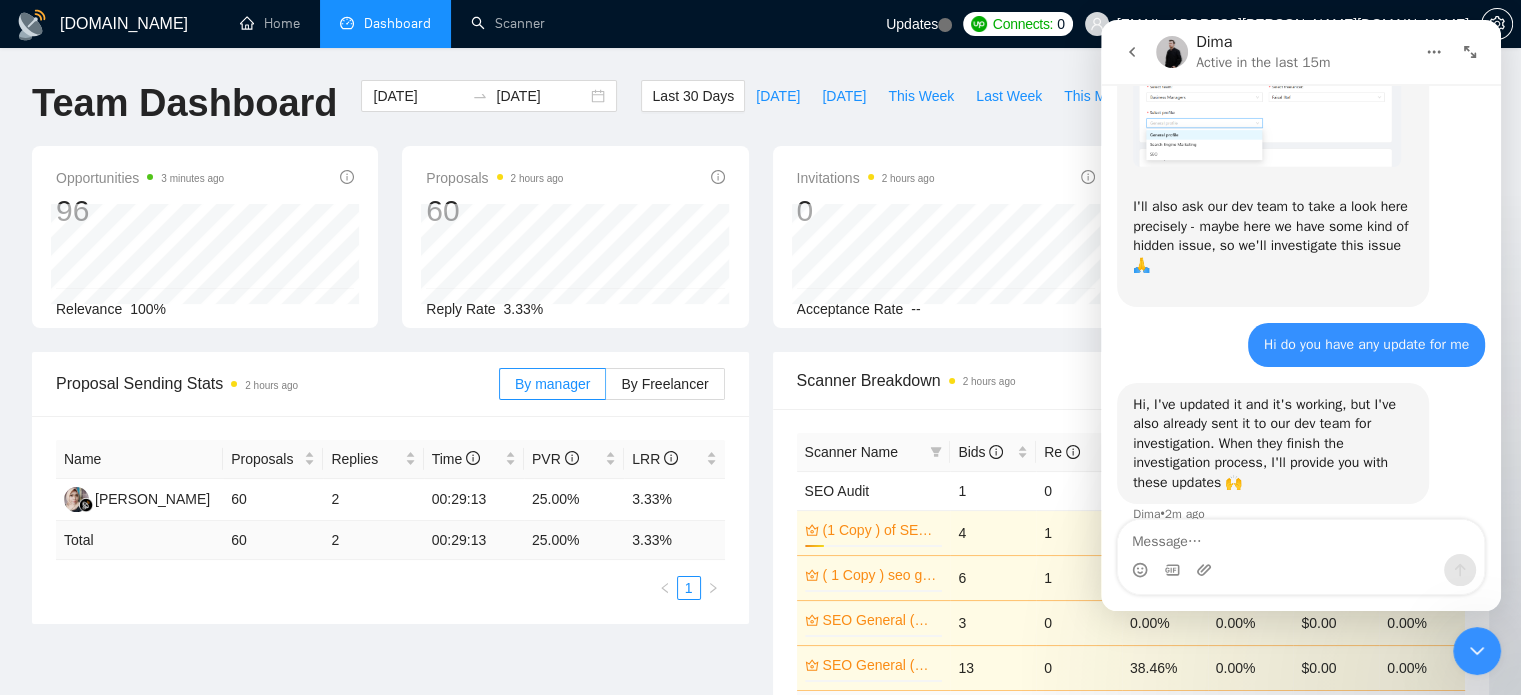 scroll, scrollTop: 1350, scrollLeft: 0, axis: vertical 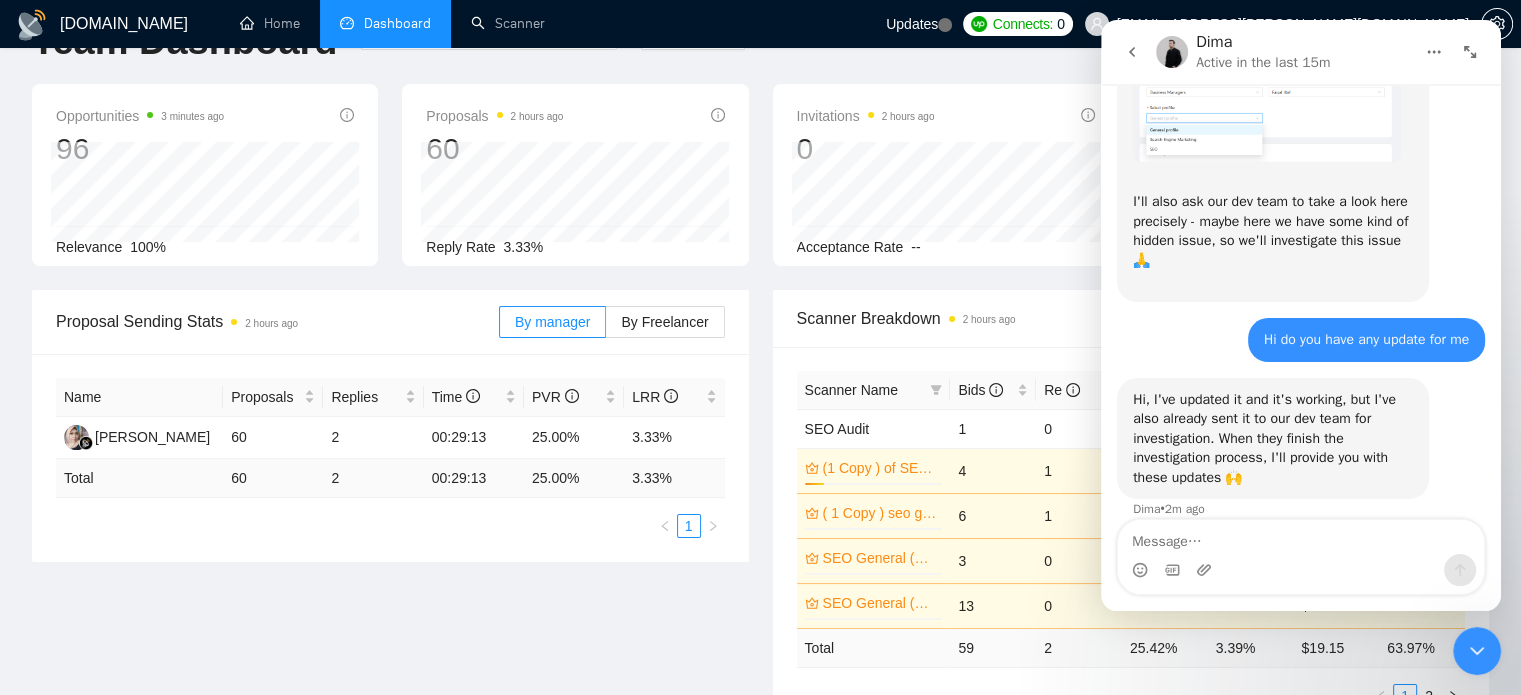 click at bounding box center [1301, 570] 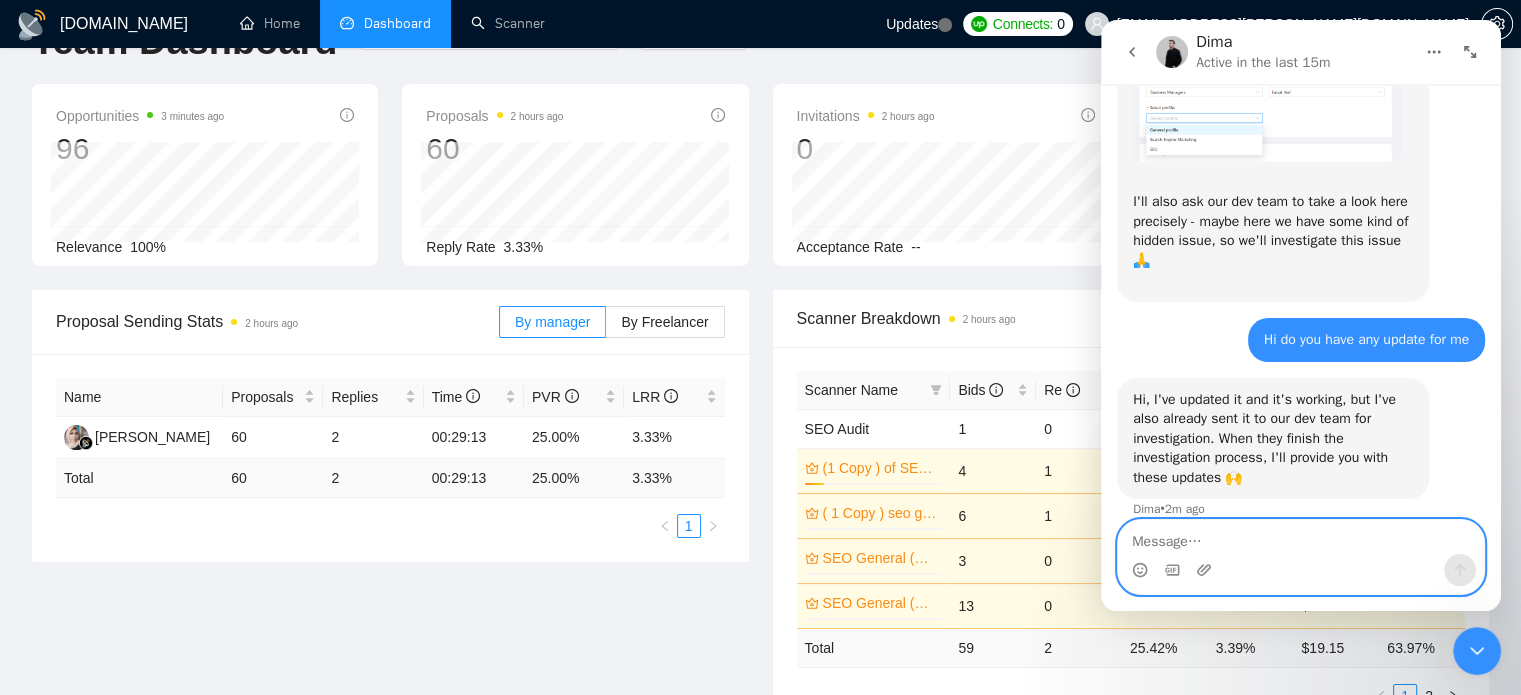click at bounding box center [1301, 537] 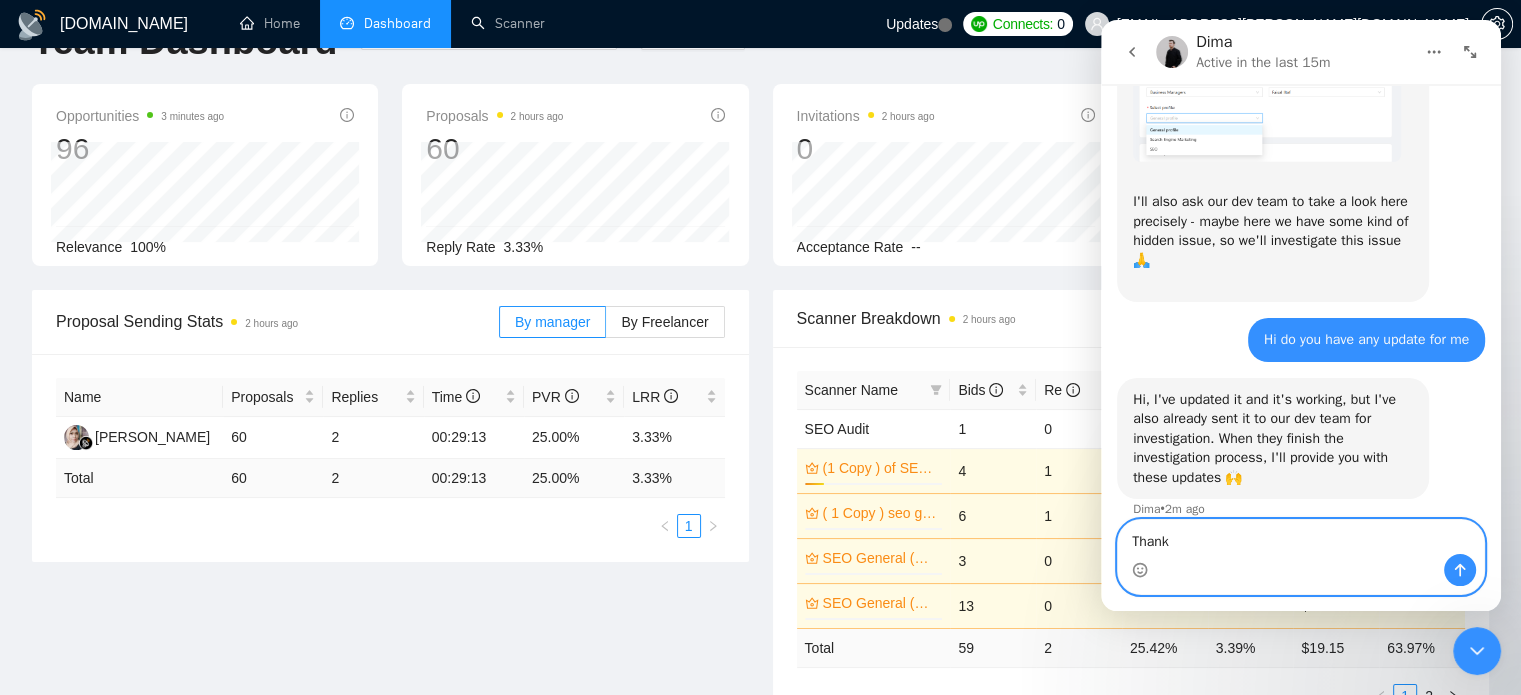 type on "Thanks" 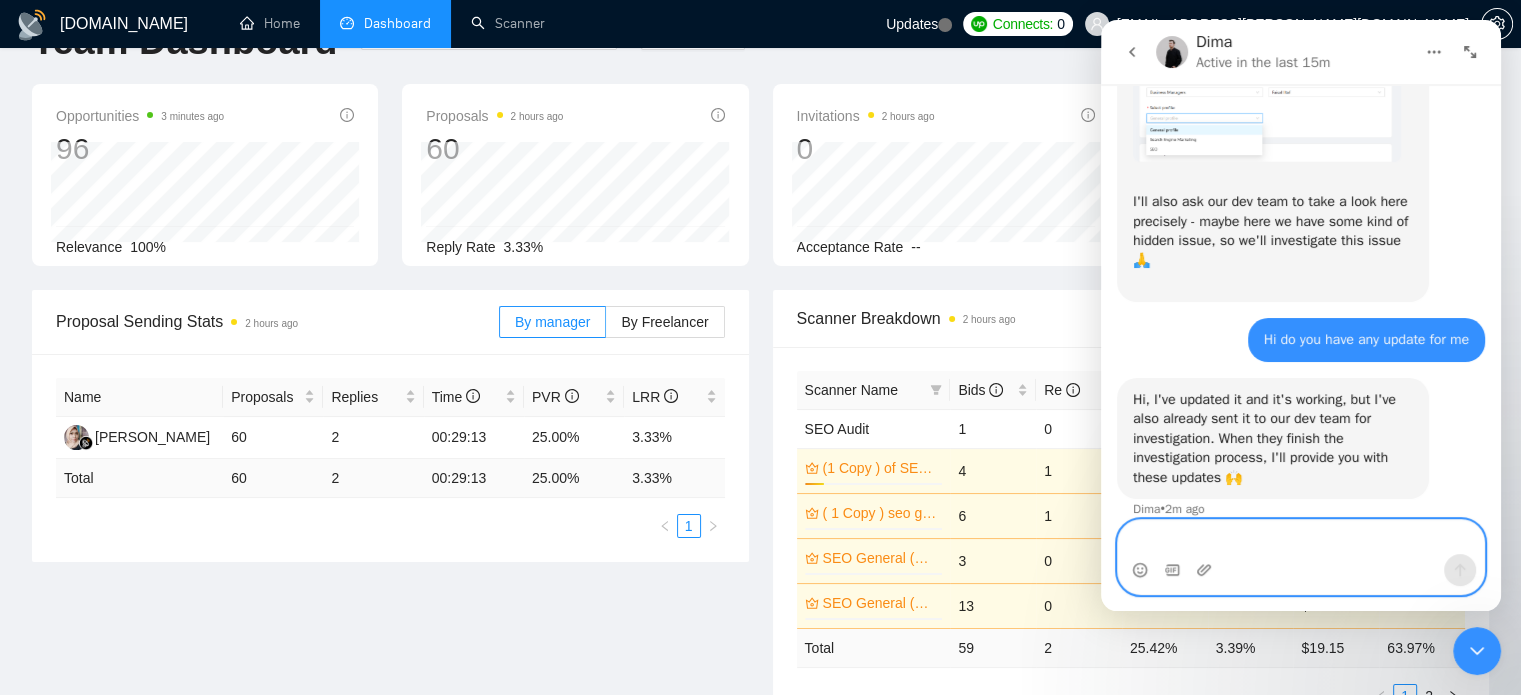 scroll, scrollTop: 1410, scrollLeft: 0, axis: vertical 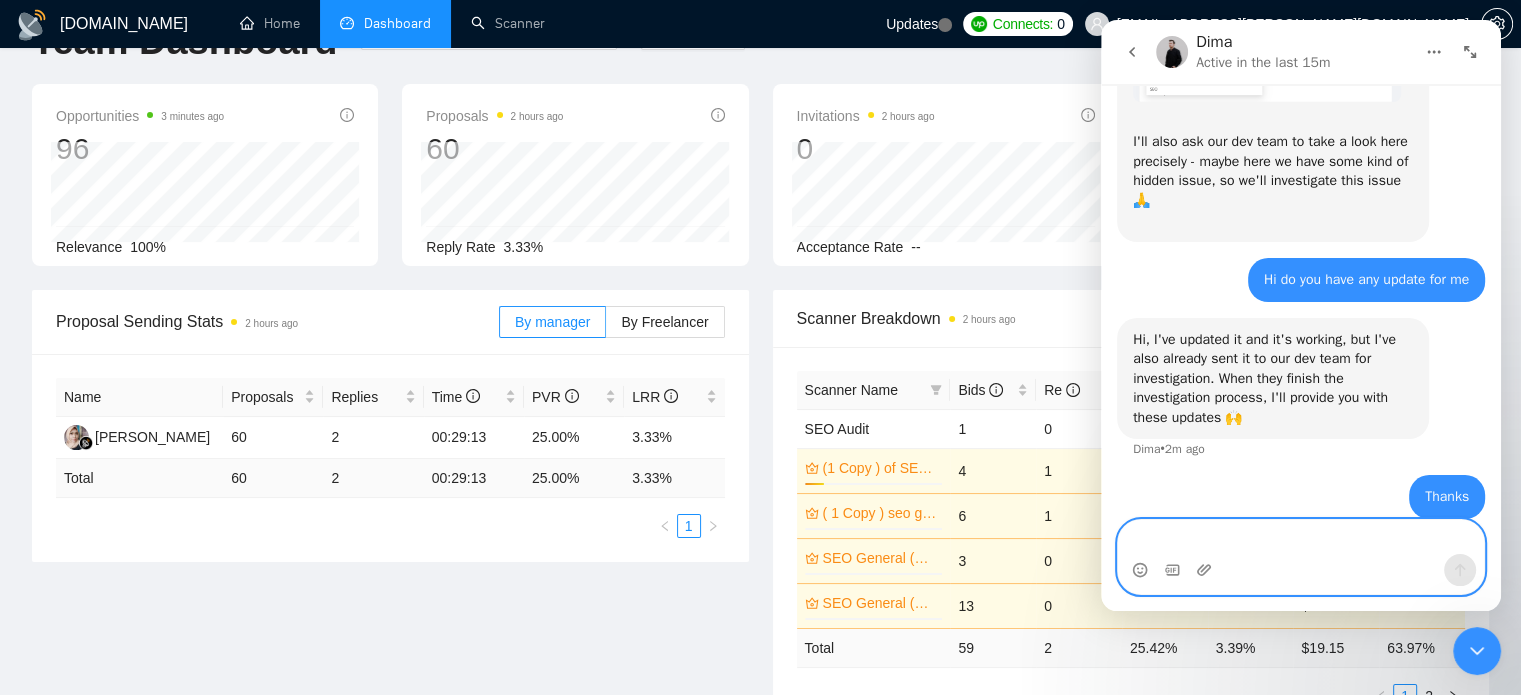 type 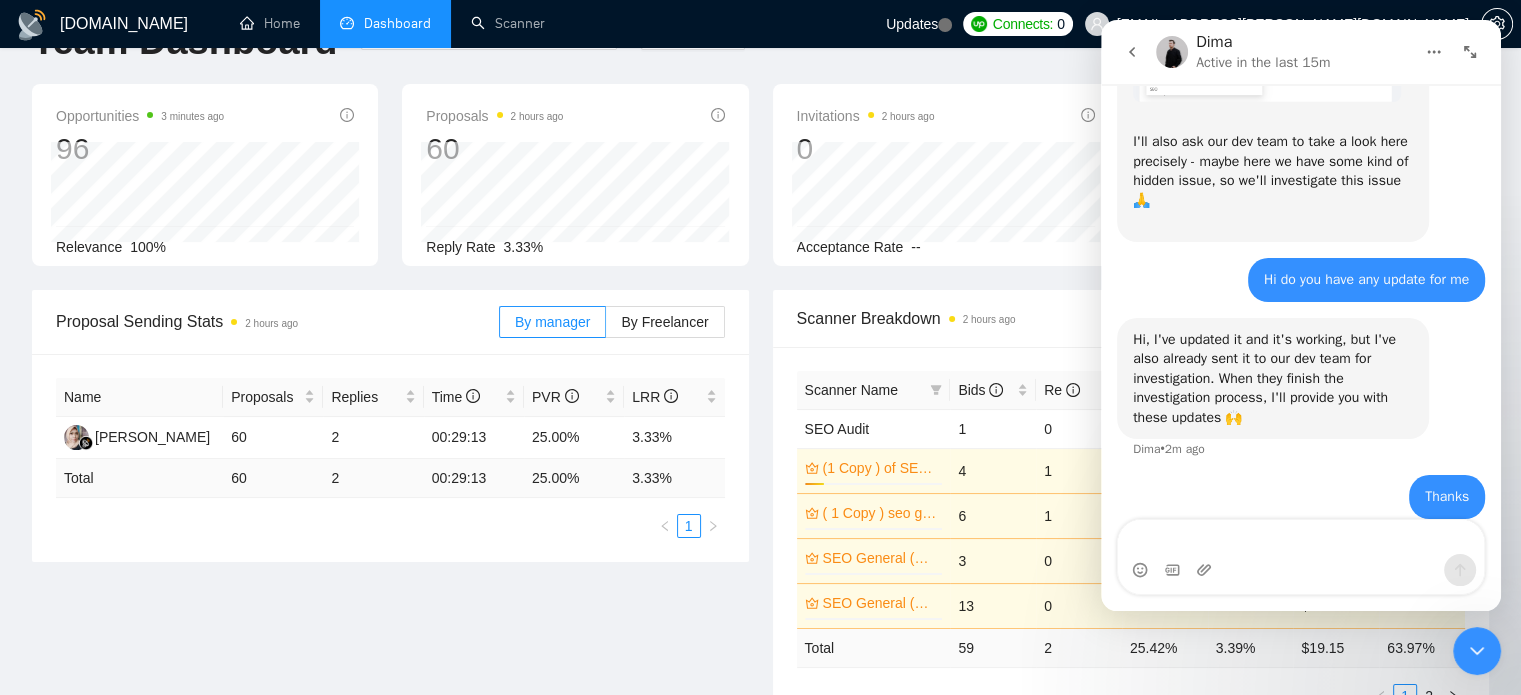 click on "Proposal Sending Stats 2 hours ago By manager By Freelancer Name Proposals Replies Time   PVR   LRR   [PERSON_NAME] 60 2 00:29:13 25.00% 3.33% Total 60 2 00:29:13 25.00 % 3.33 % 1" at bounding box center (390, 426) 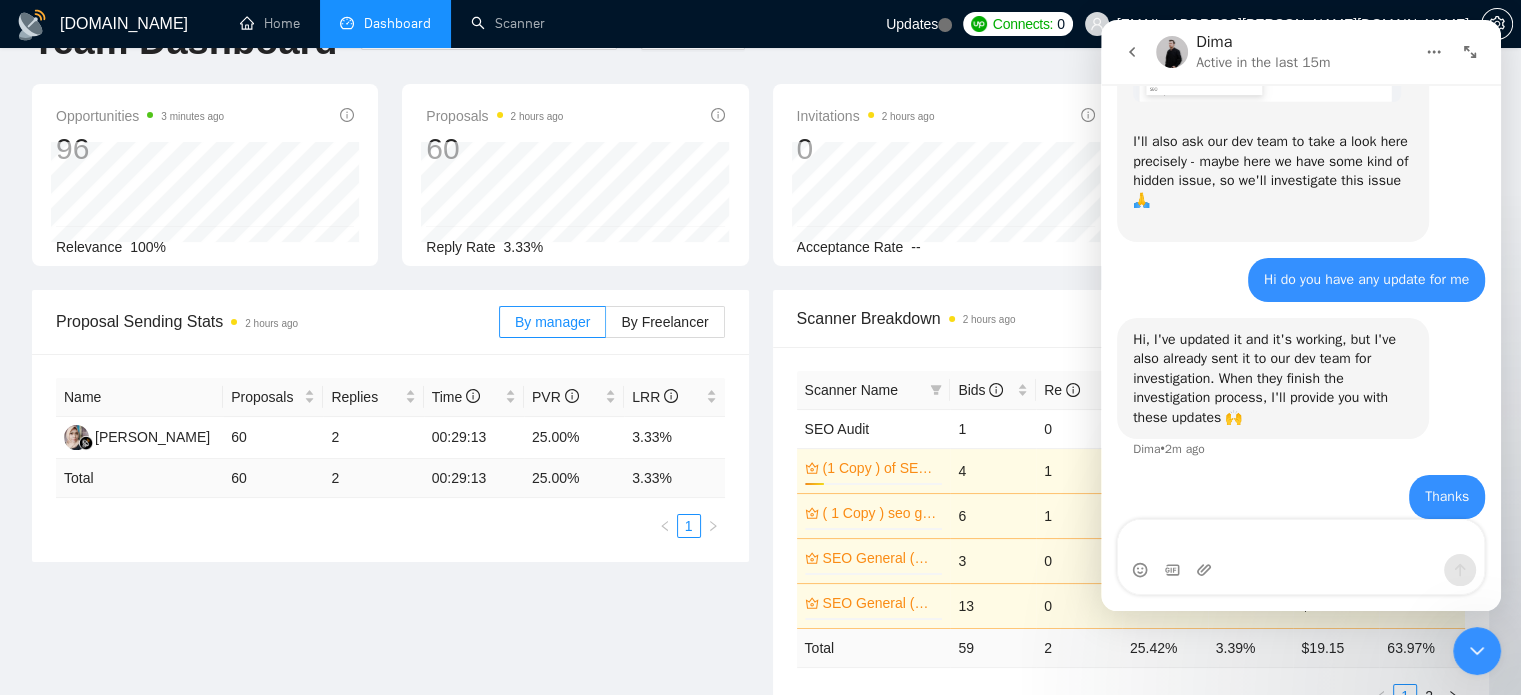 click at bounding box center (1477, 651) 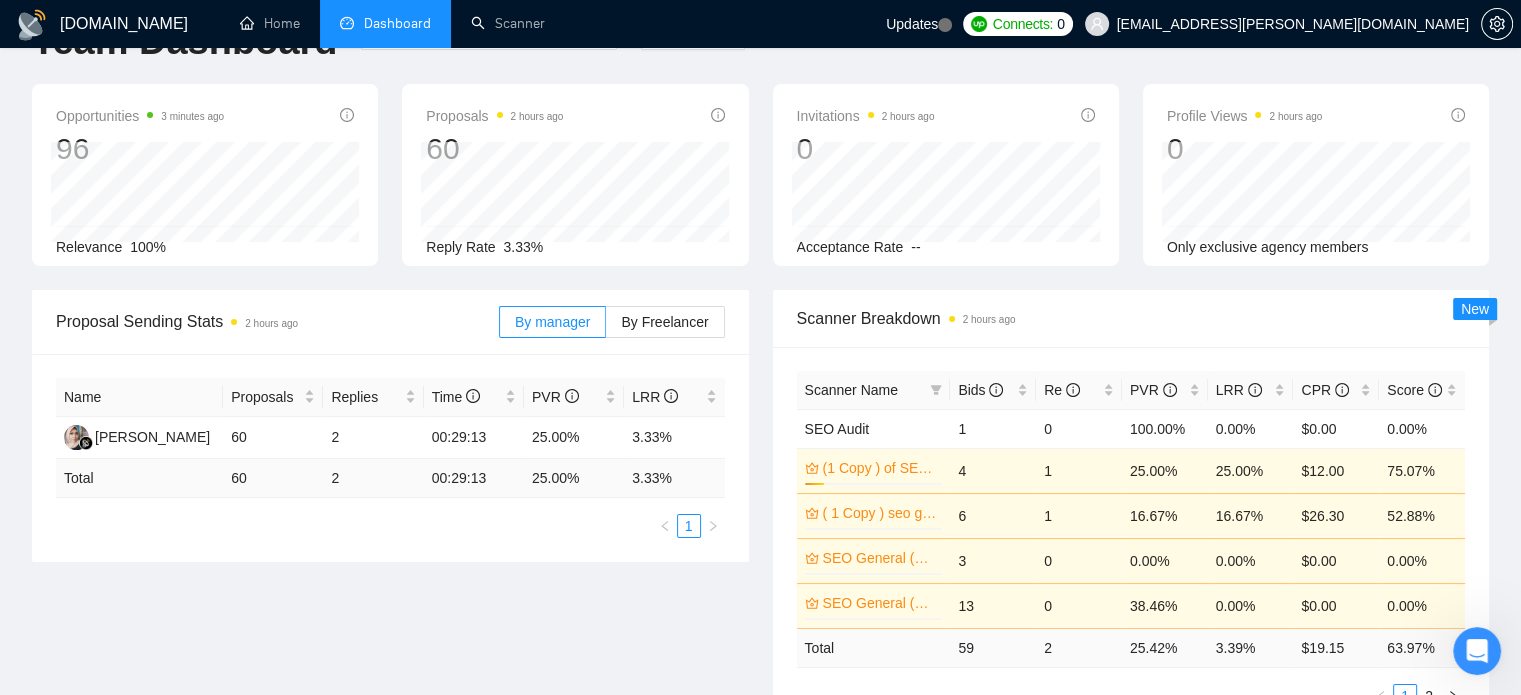 scroll, scrollTop: 0, scrollLeft: 0, axis: both 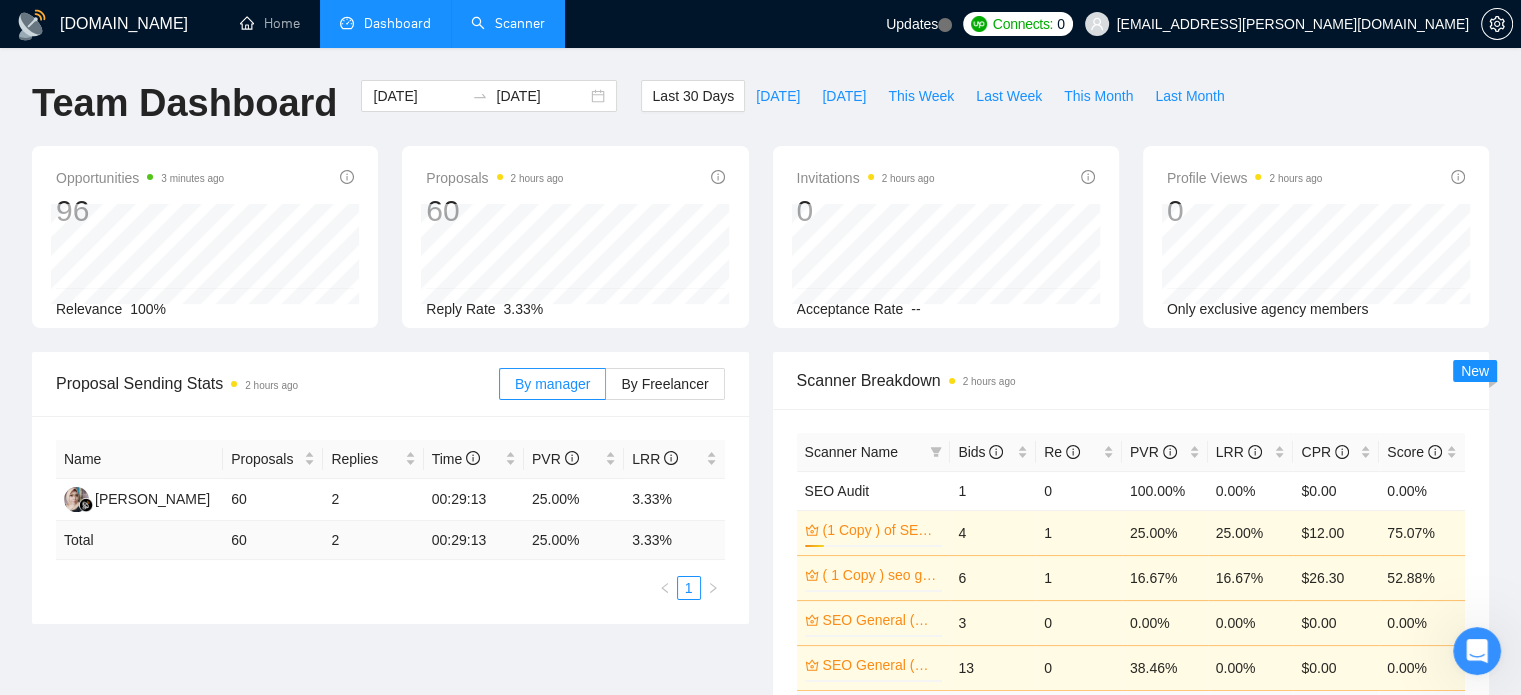 click on "Scanner" at bounding box center (508, 23) 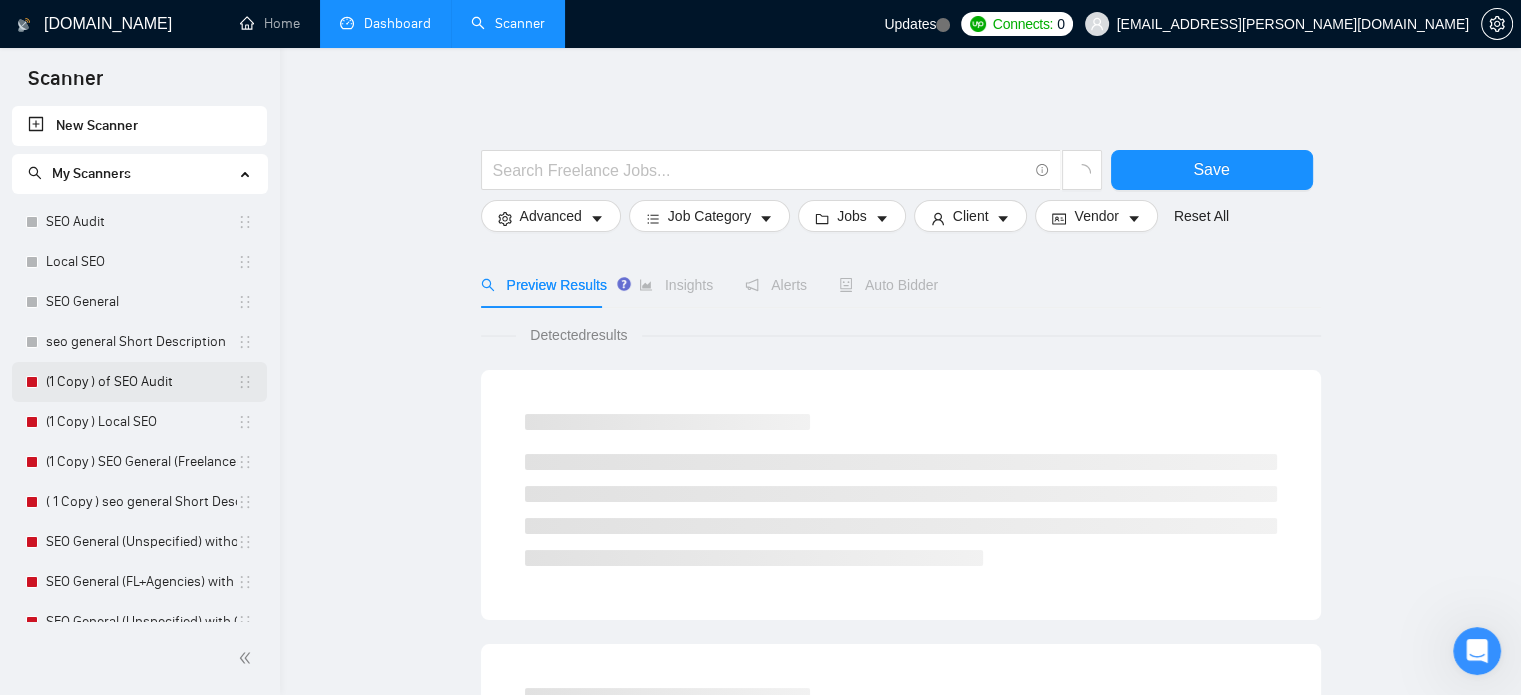 click on "(1 Copy ) of SEO Audit" at bounding box center (141, 382) 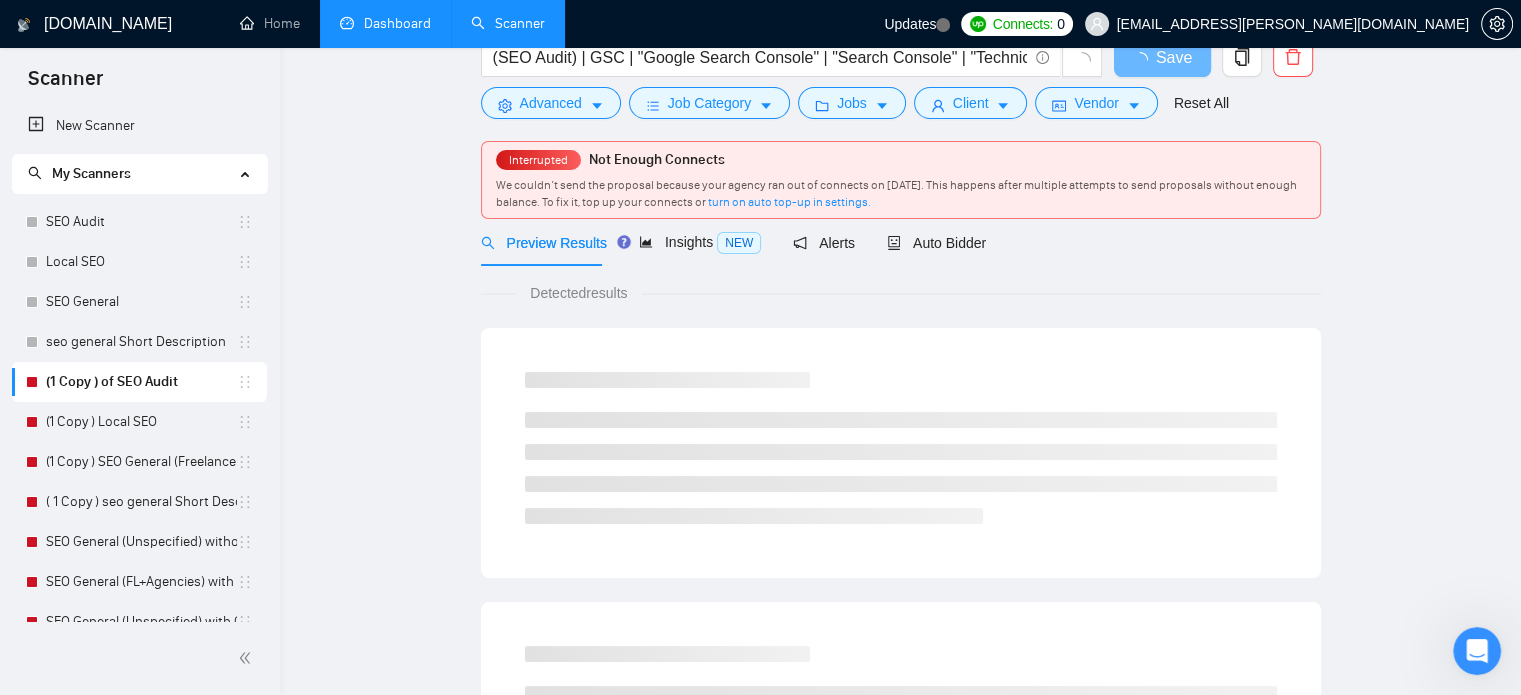 scroll, scrollTop: 31, scrollLeft: 0, axis: vertical 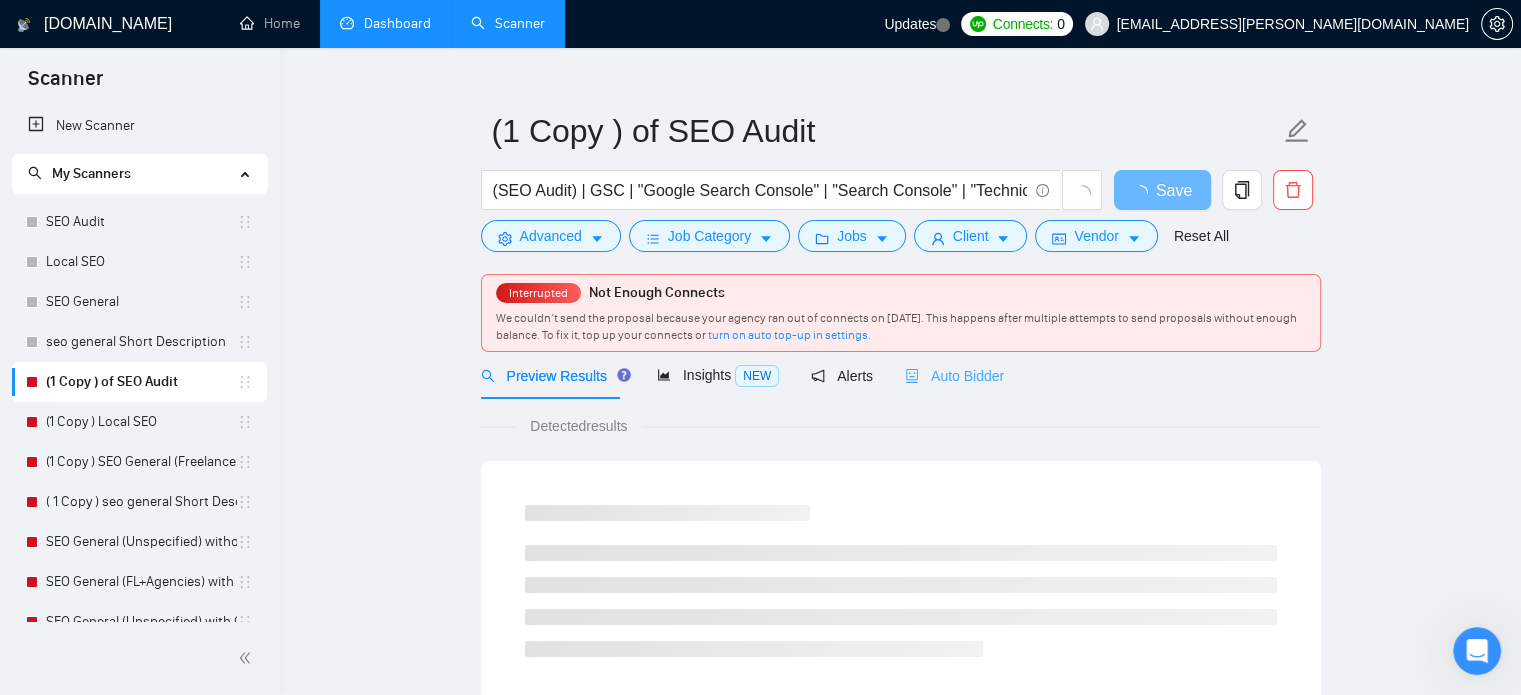 click on "Auto Bidder" at bounding box center [954, 375] 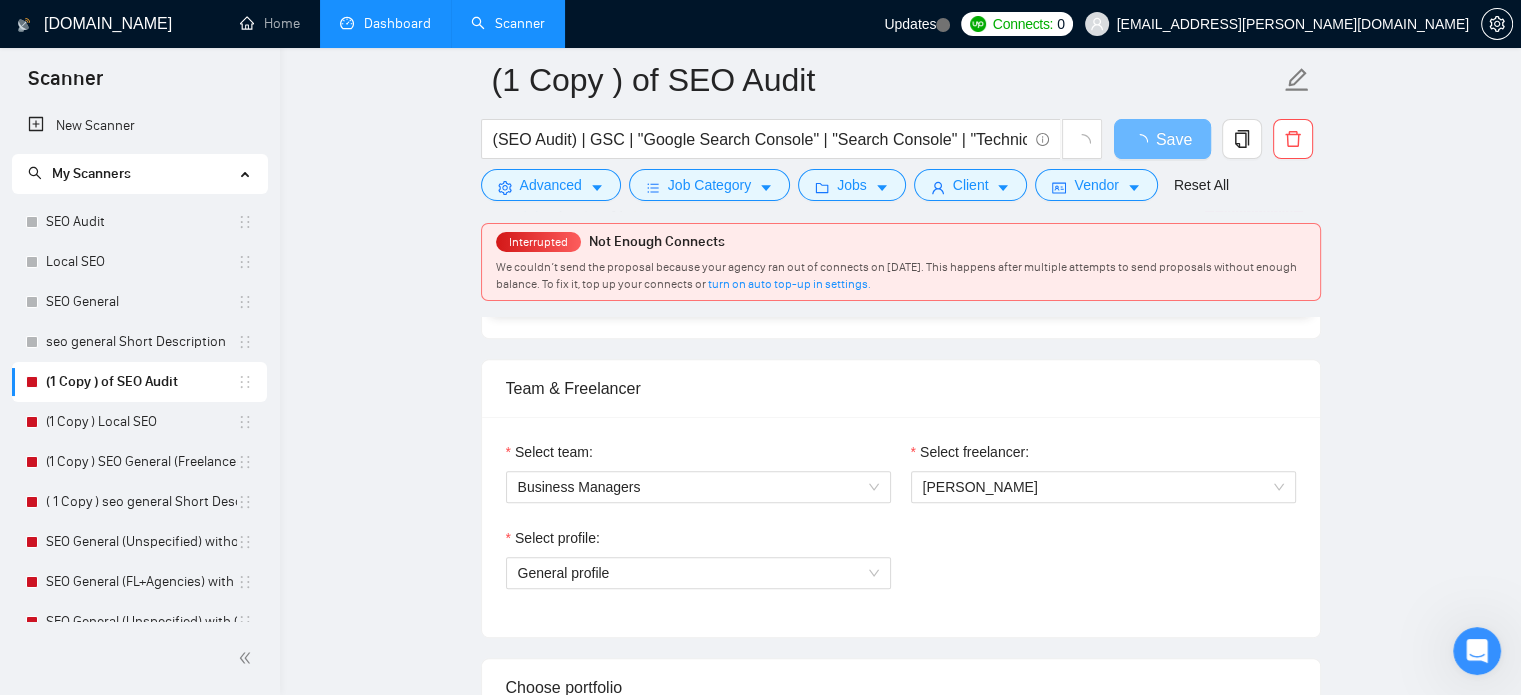 scroll, scrollTop: 975, scrollLeft: 0, axis: vertical 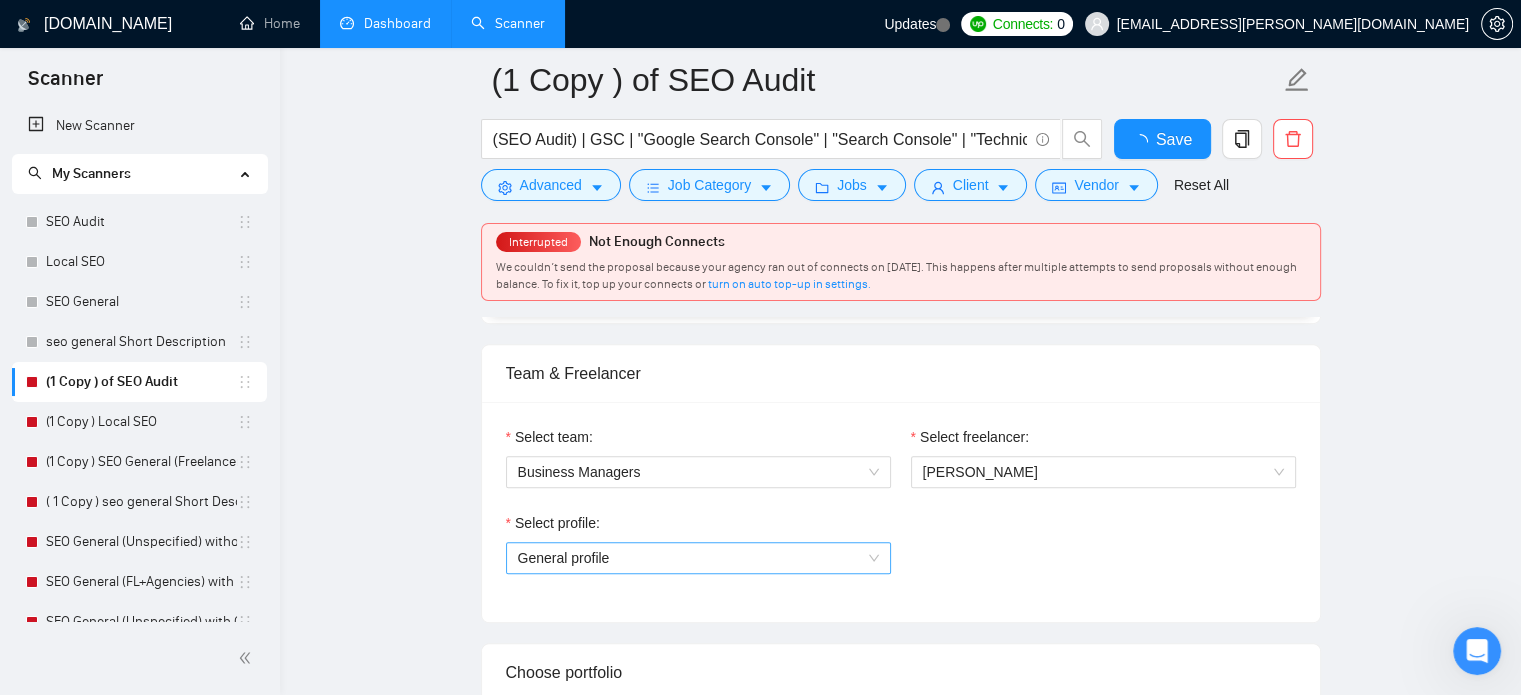 type 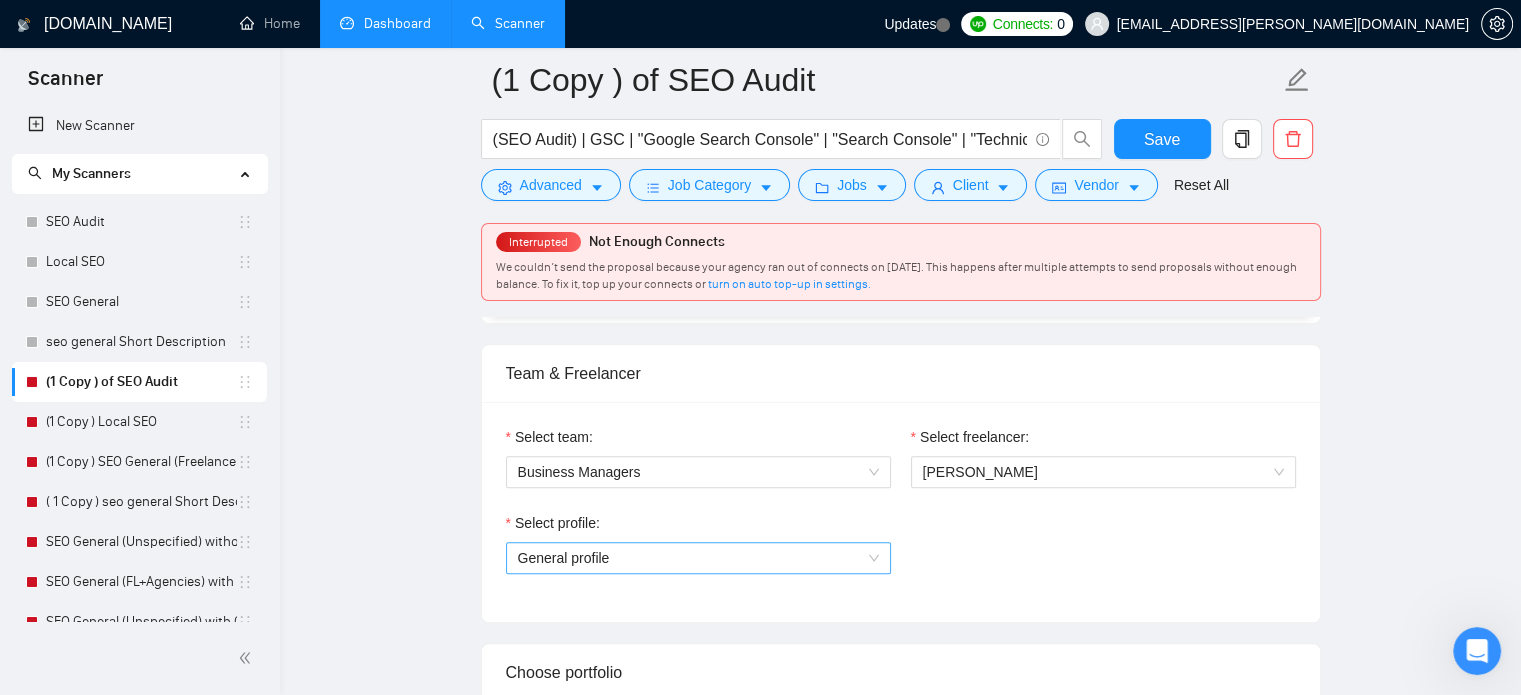 scroll, scrollTop: 1087, scrollLeft: 0, axis: vertical 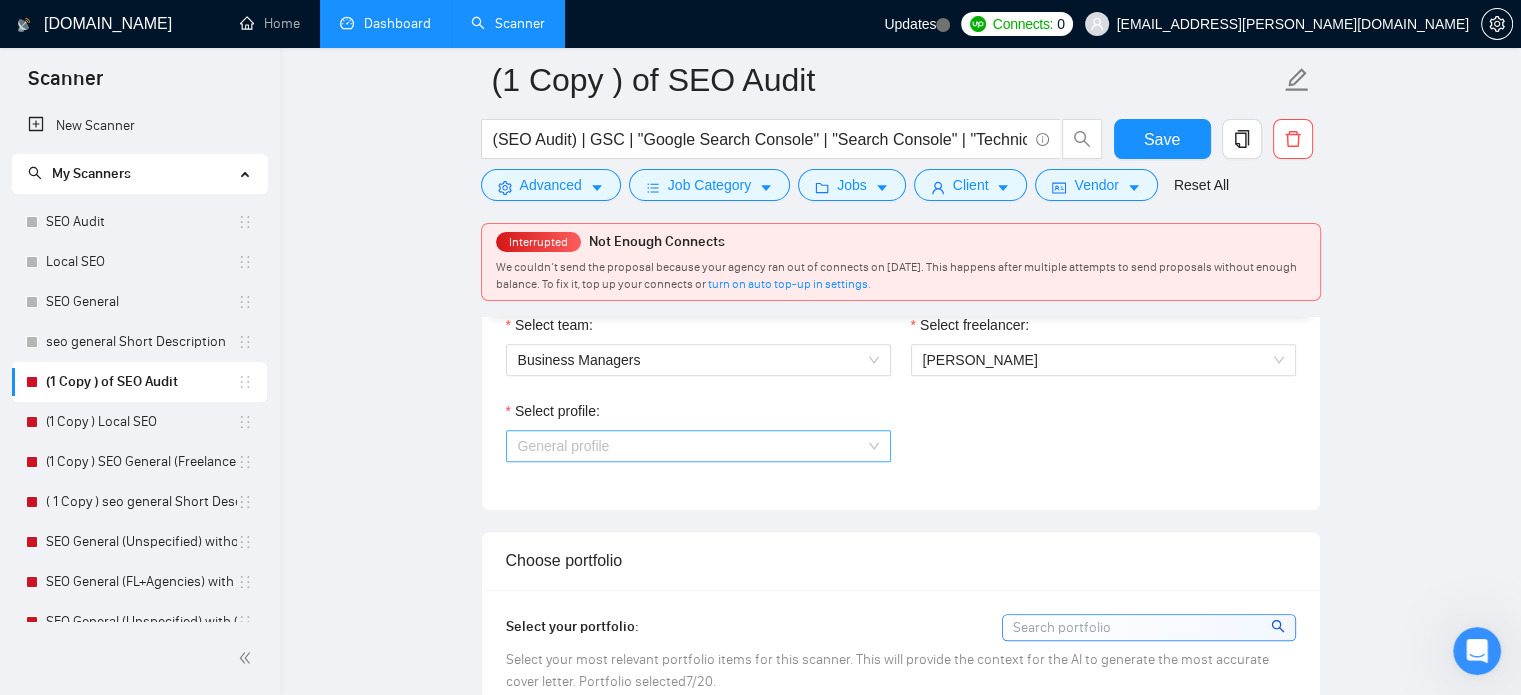 click on "General profile" at bounding box center [698, 446] 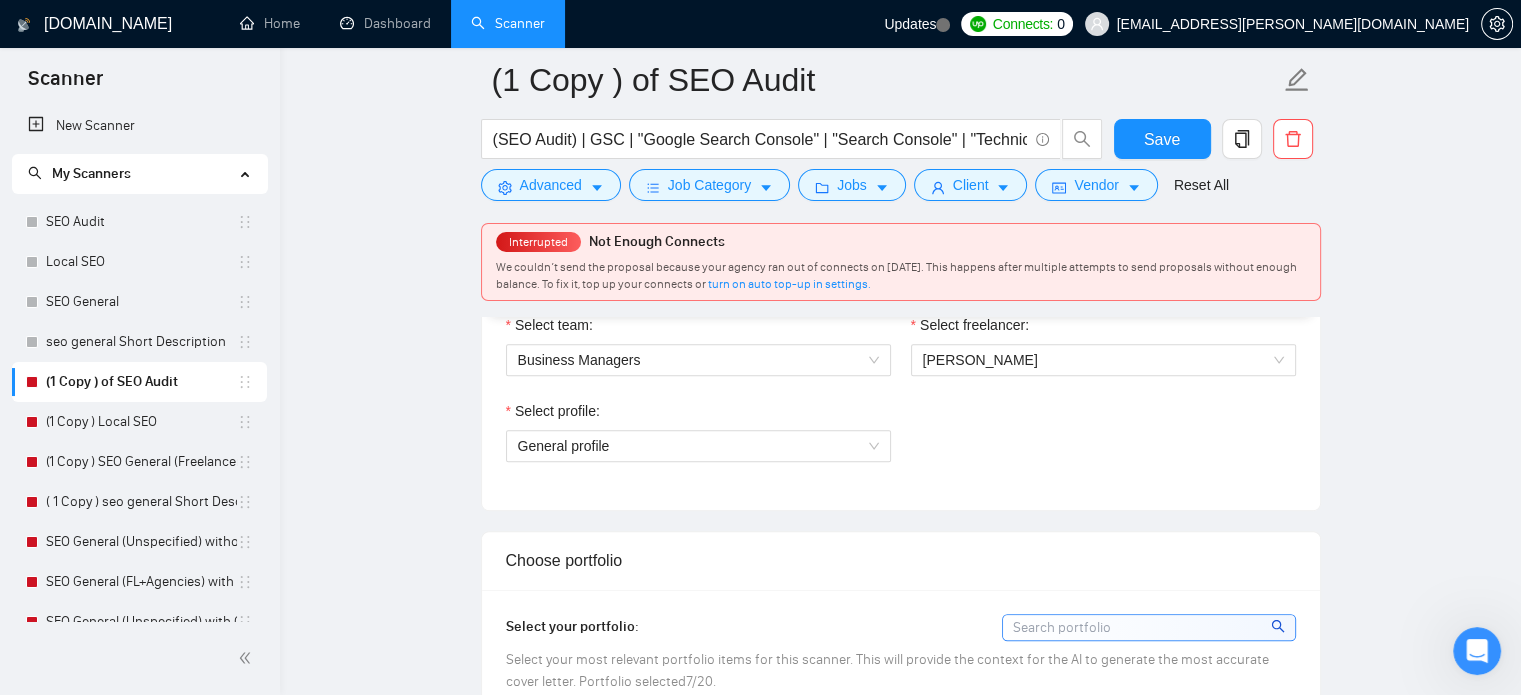 click 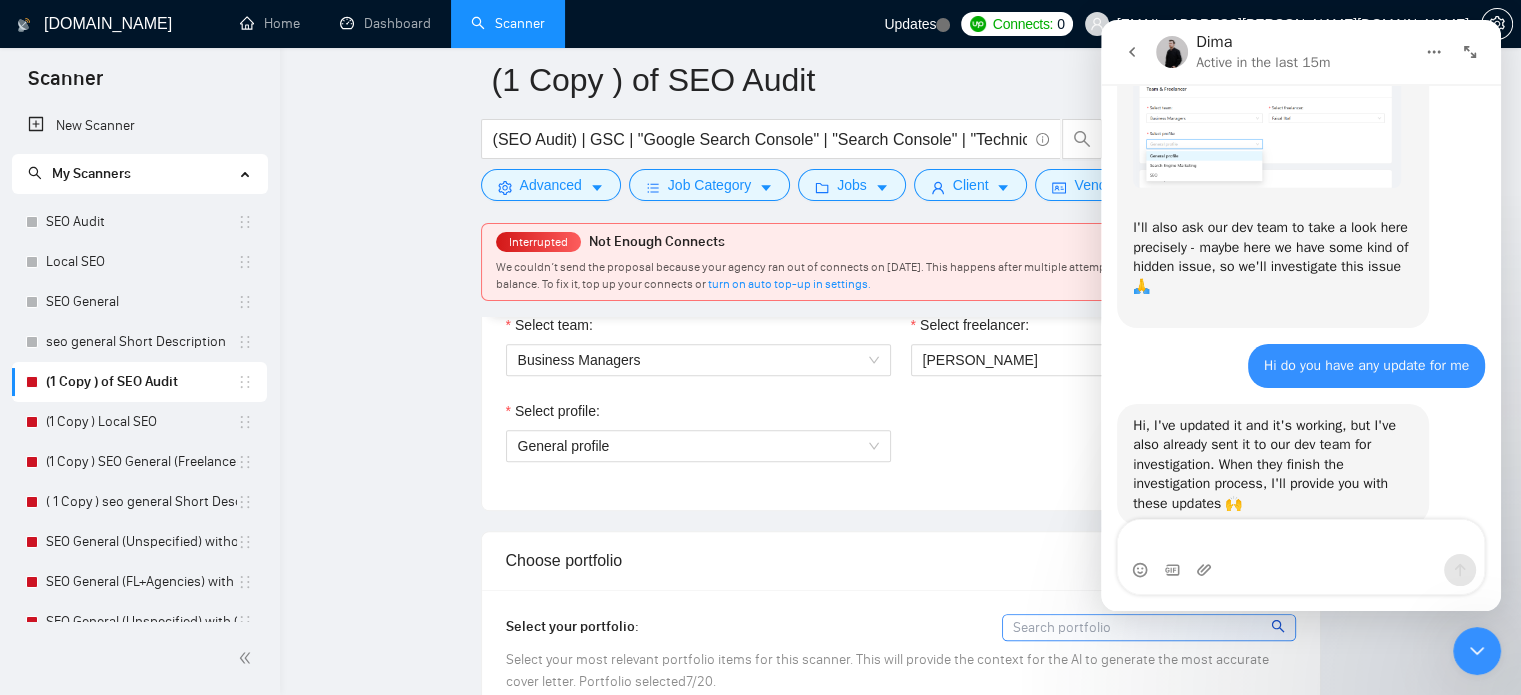 scroll, scrollTop: 1410, scrollLeft: 0, axis: vertical 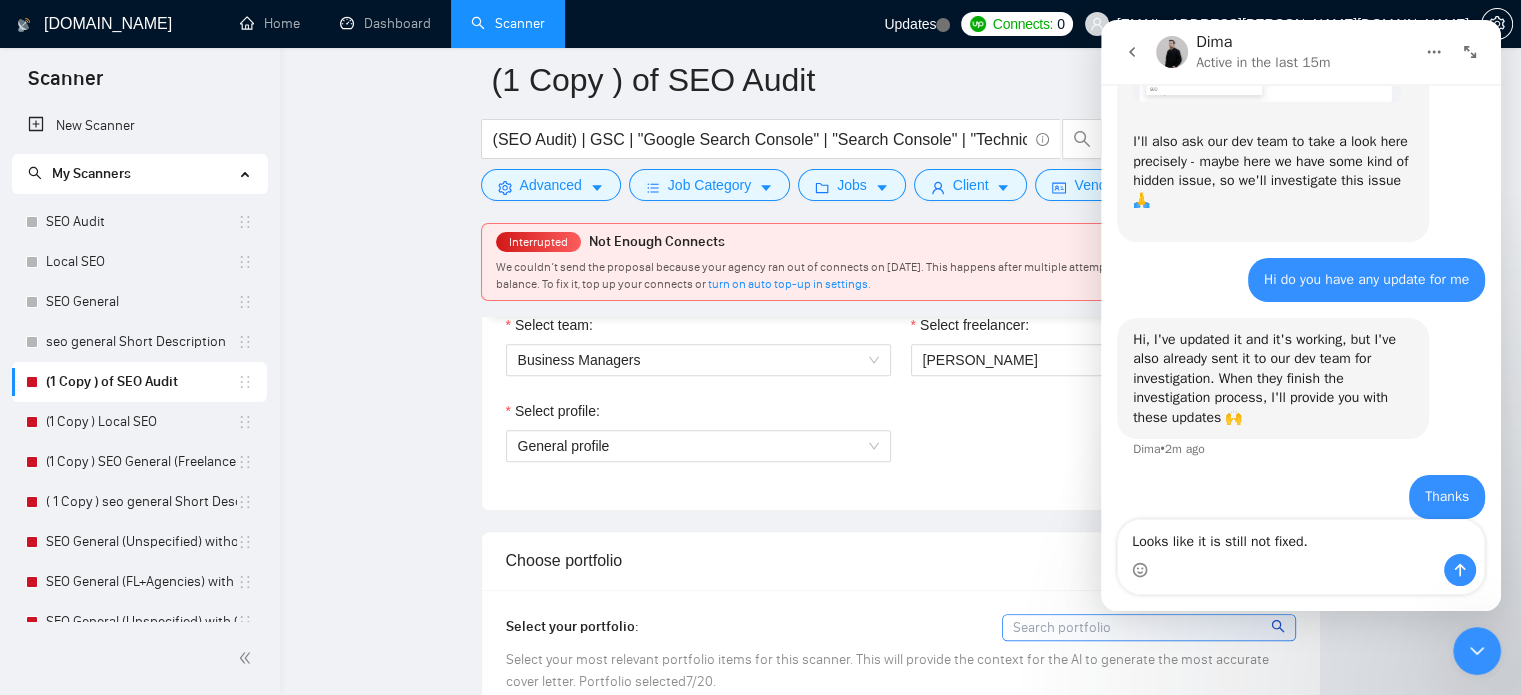 type on "Looks like it is still not fixed." 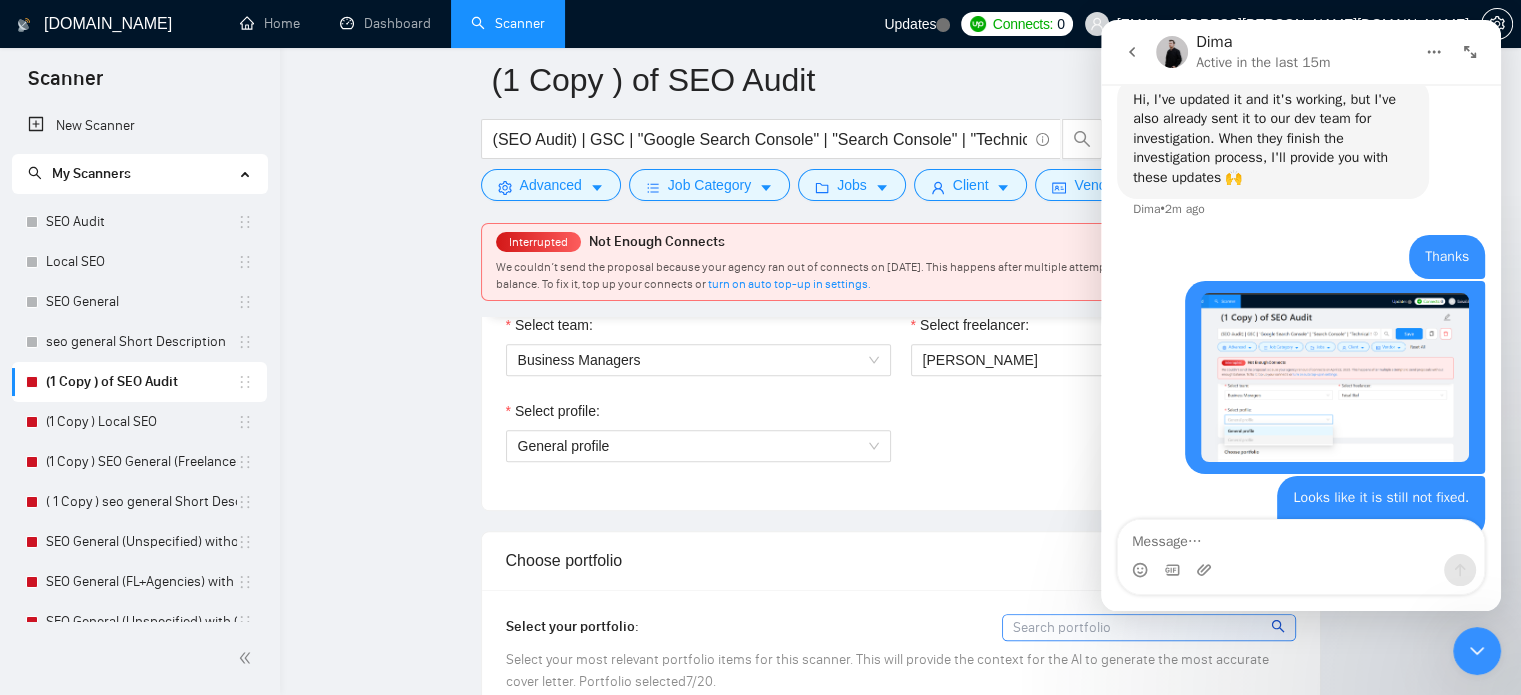 scroll, scrollTop: 1670, scrollLeft: 0, axis: vertical 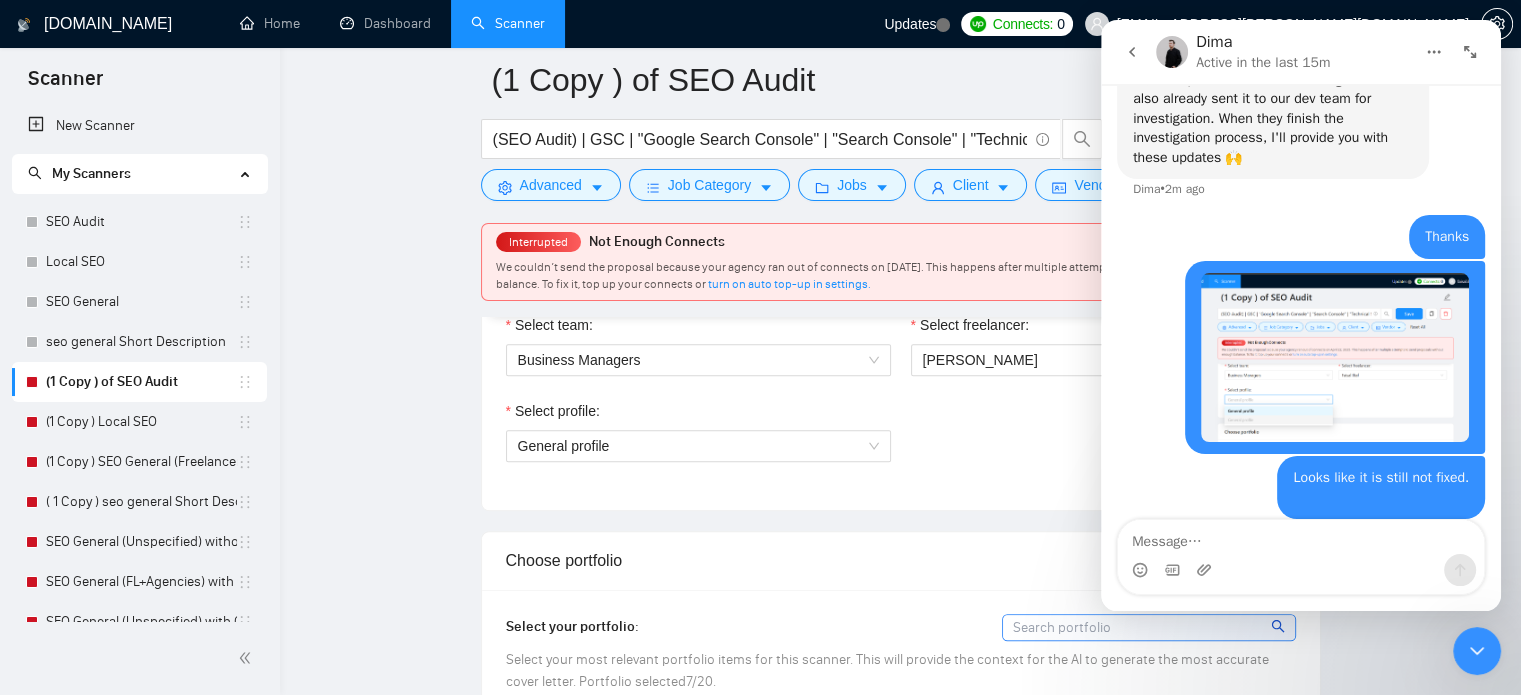 type 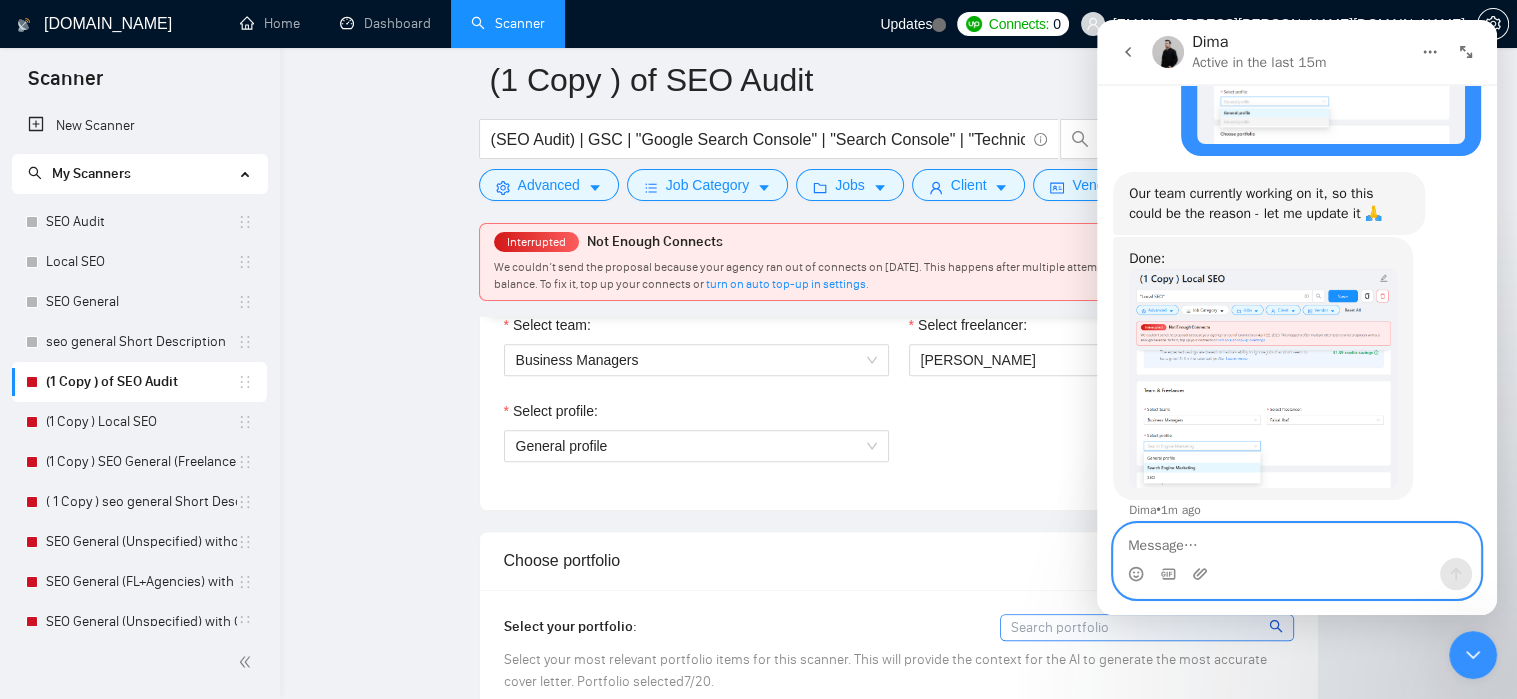 scroll, scrollTop: 2009, scrollLeft: 0, axis: vertical 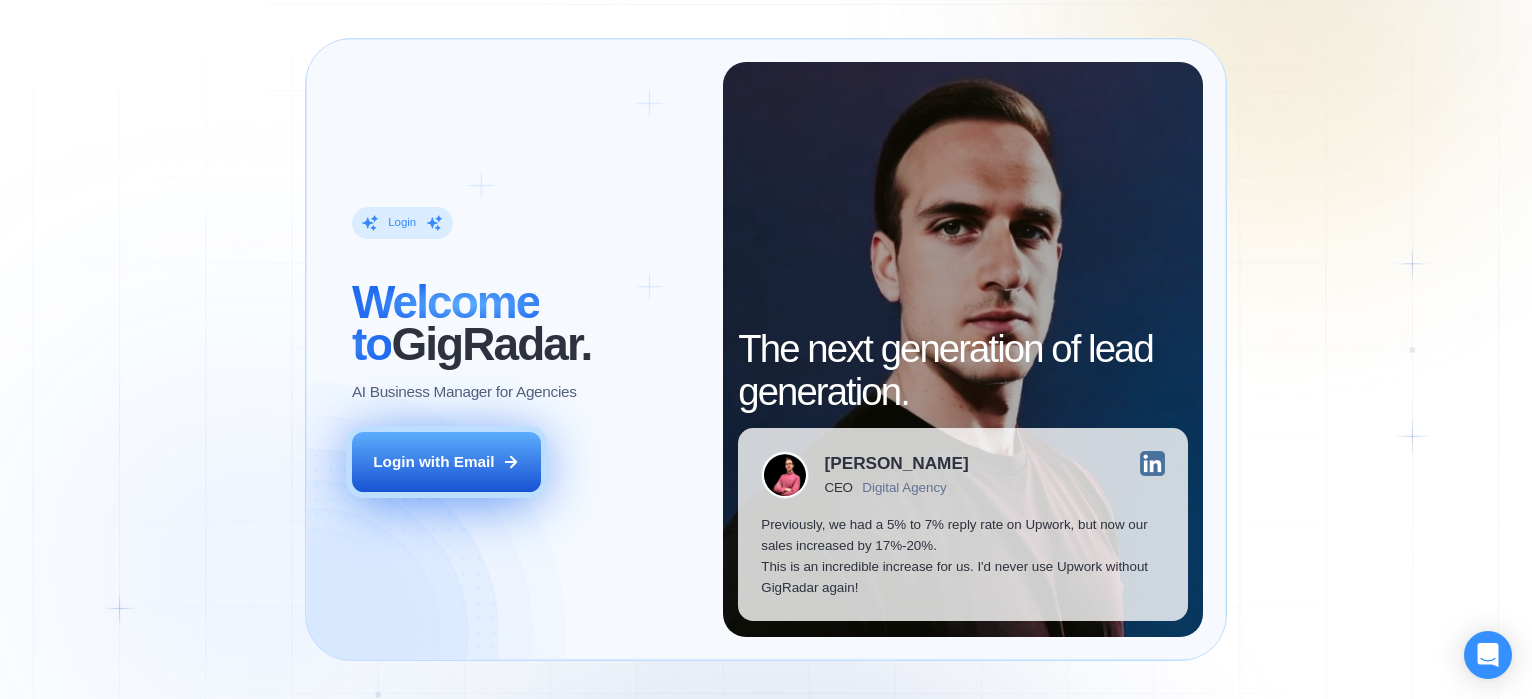 click on "Login with Email" at bounding box center (447, 461) 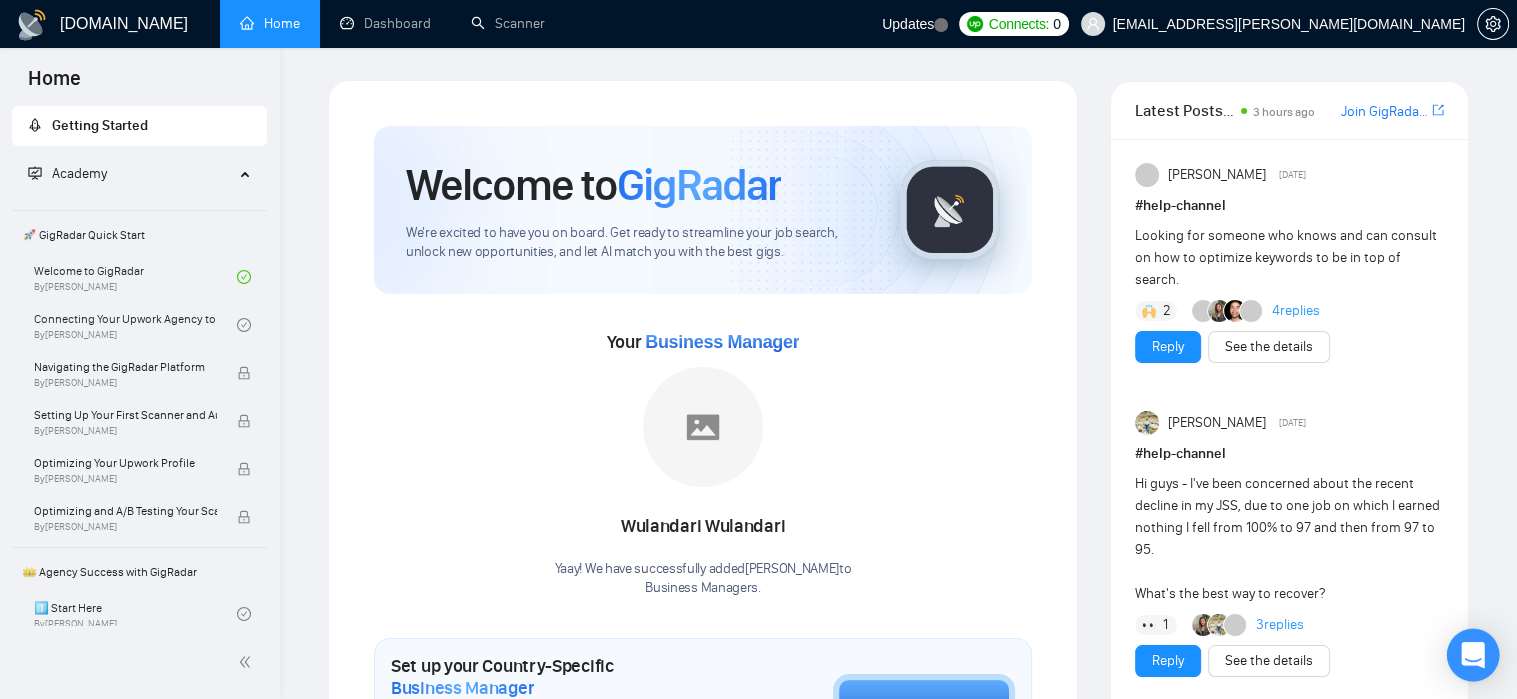 click at bounding box center (1473, 655) 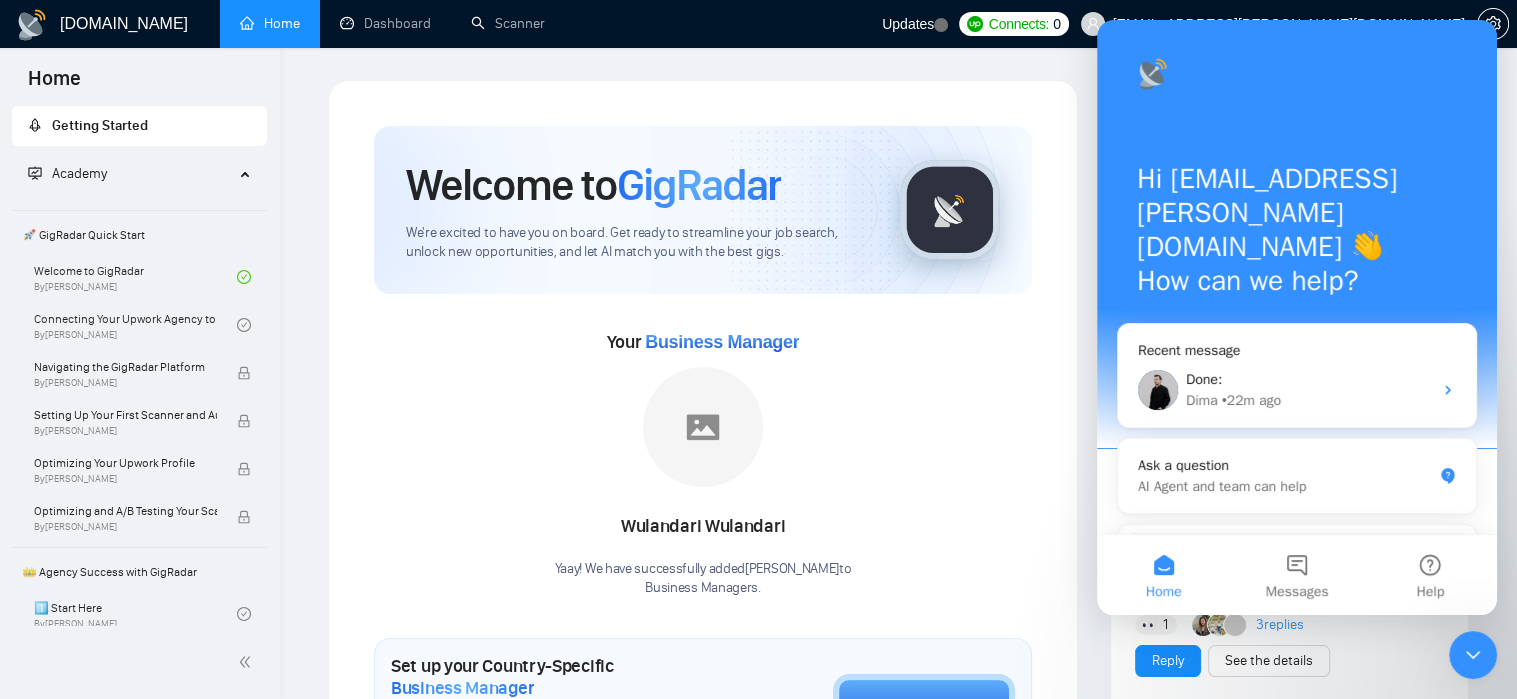 scroll, scrollTop: 0, scrollLeft: 0, axis: both 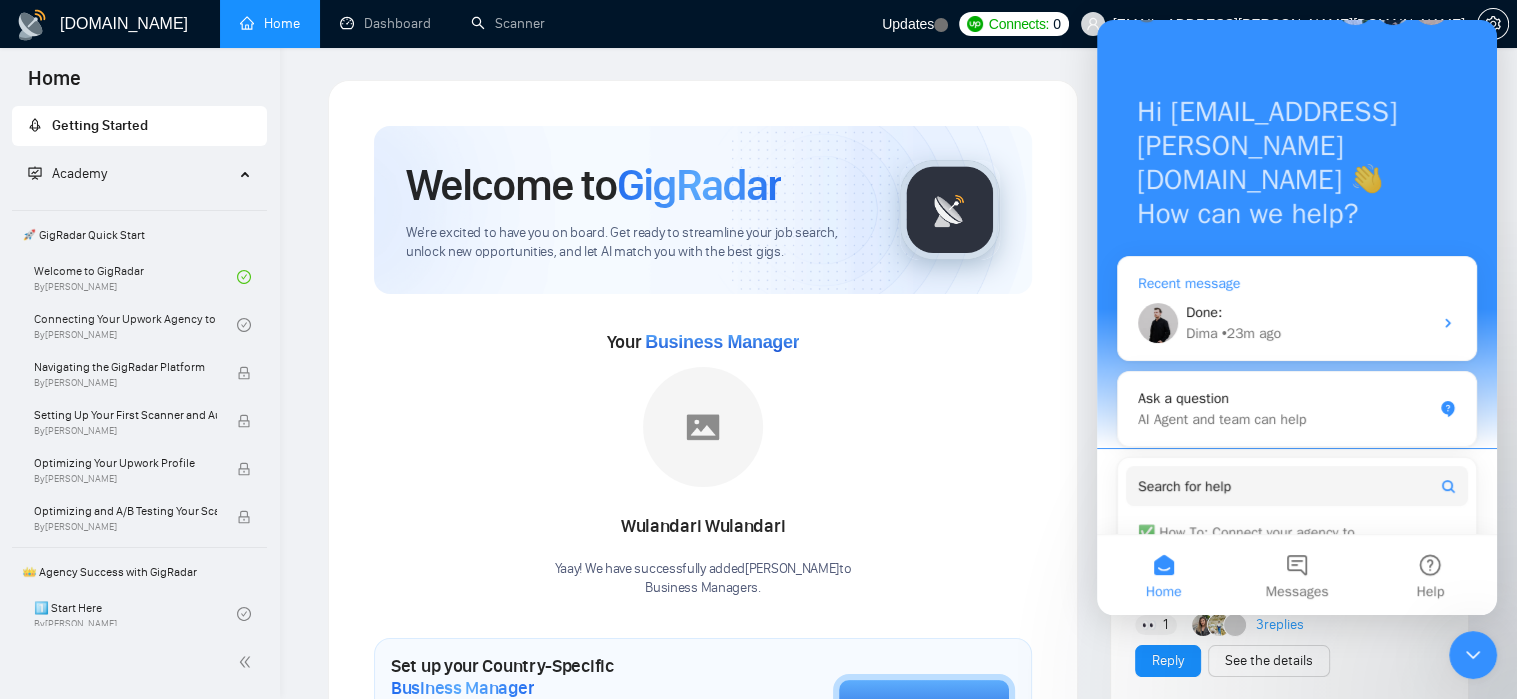 click on "•  23m ago" at bounding box center [1251, 333] 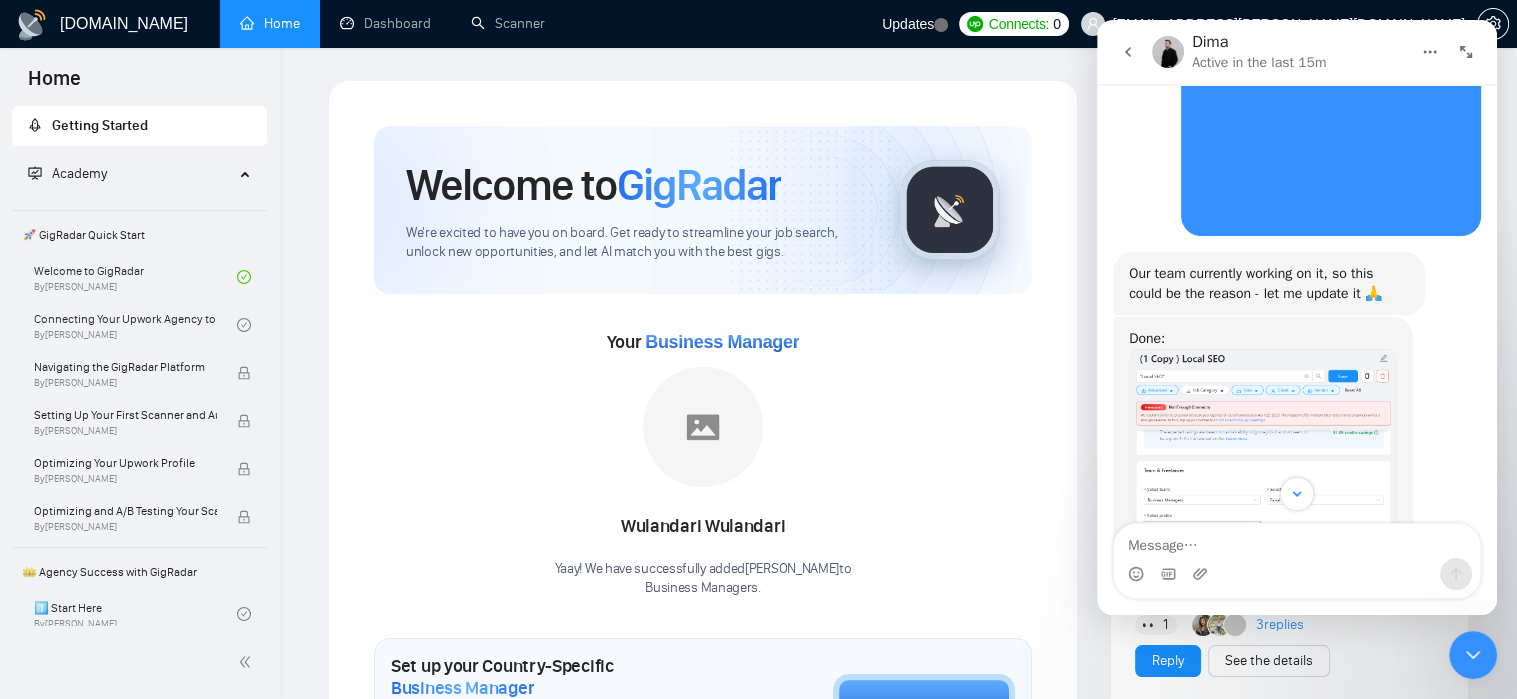 scroll, scrollTop: 2009, scrollLeft: 0, axis: vertical 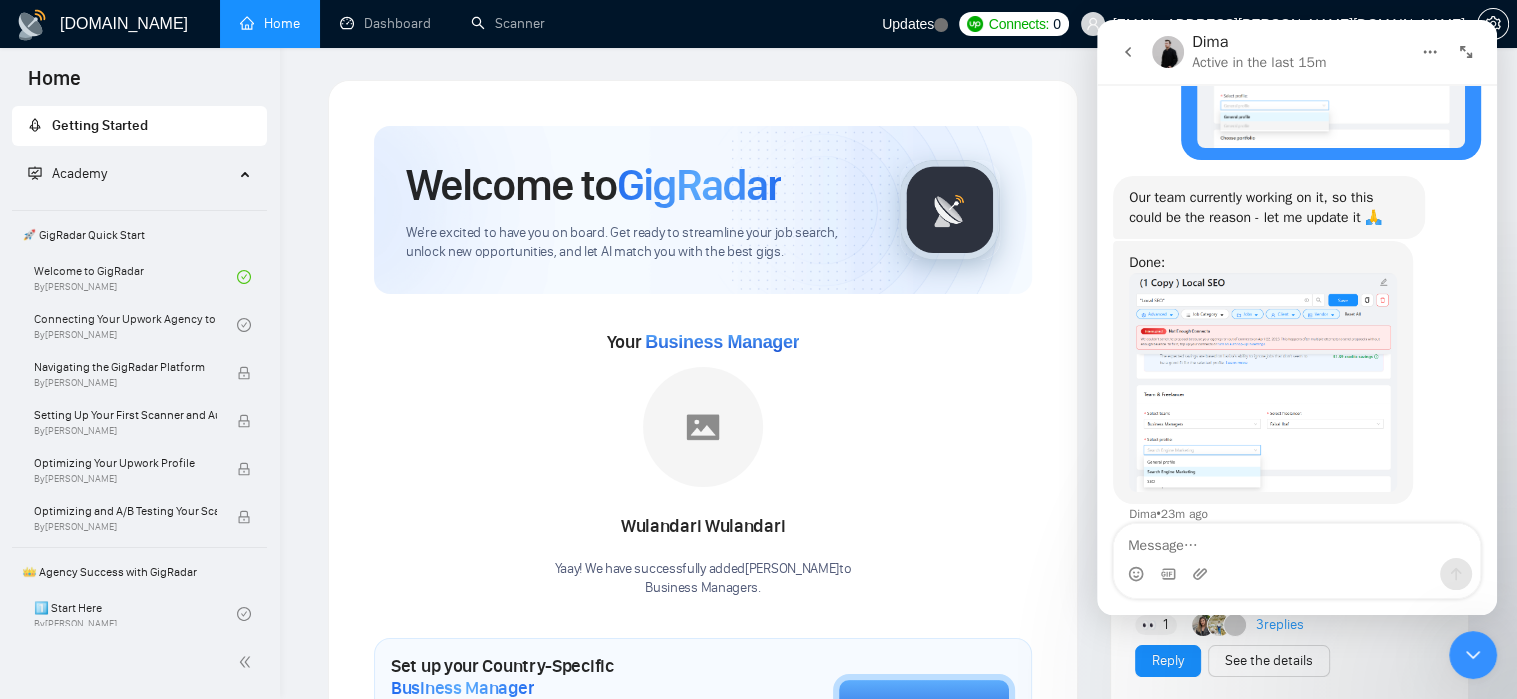 click at bounding box center (1263, 382) 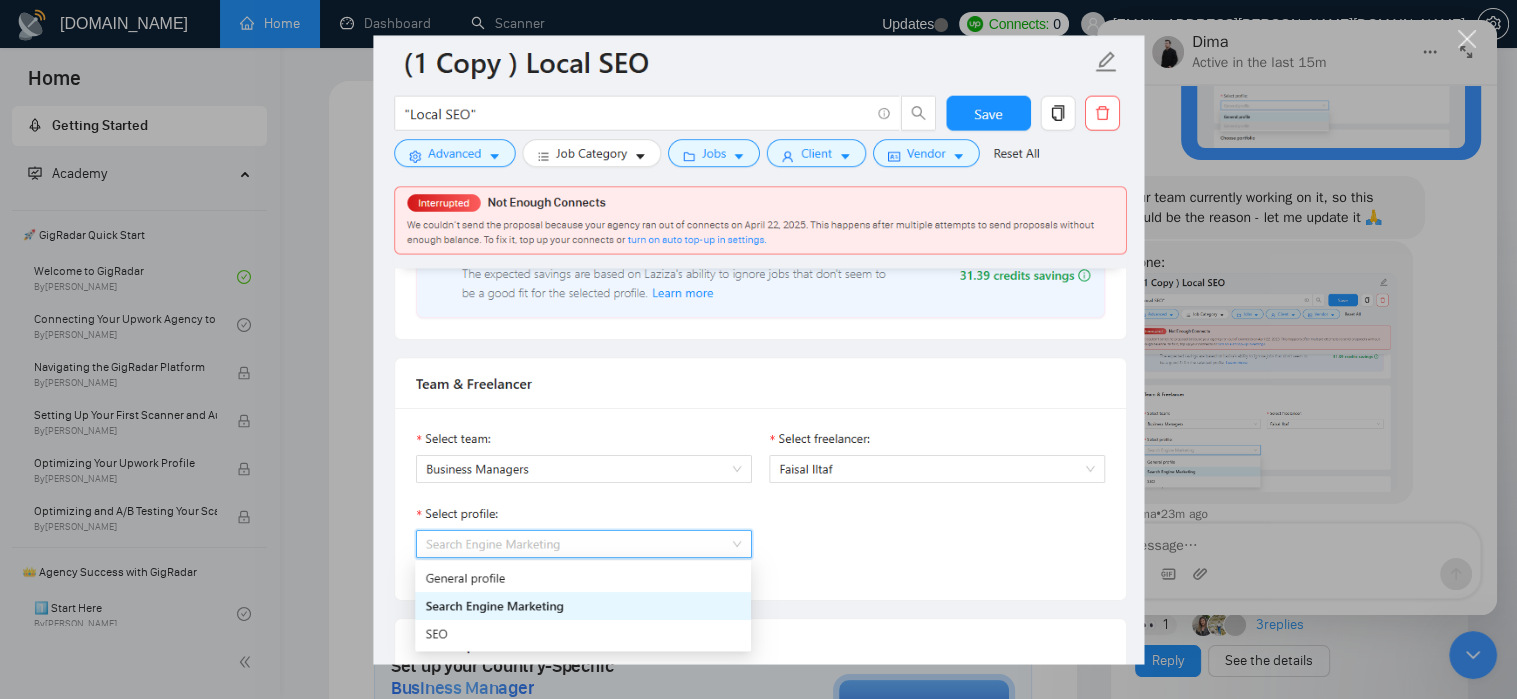 scroll, scrollTop: 0, scrollLeft: 0, axis: both 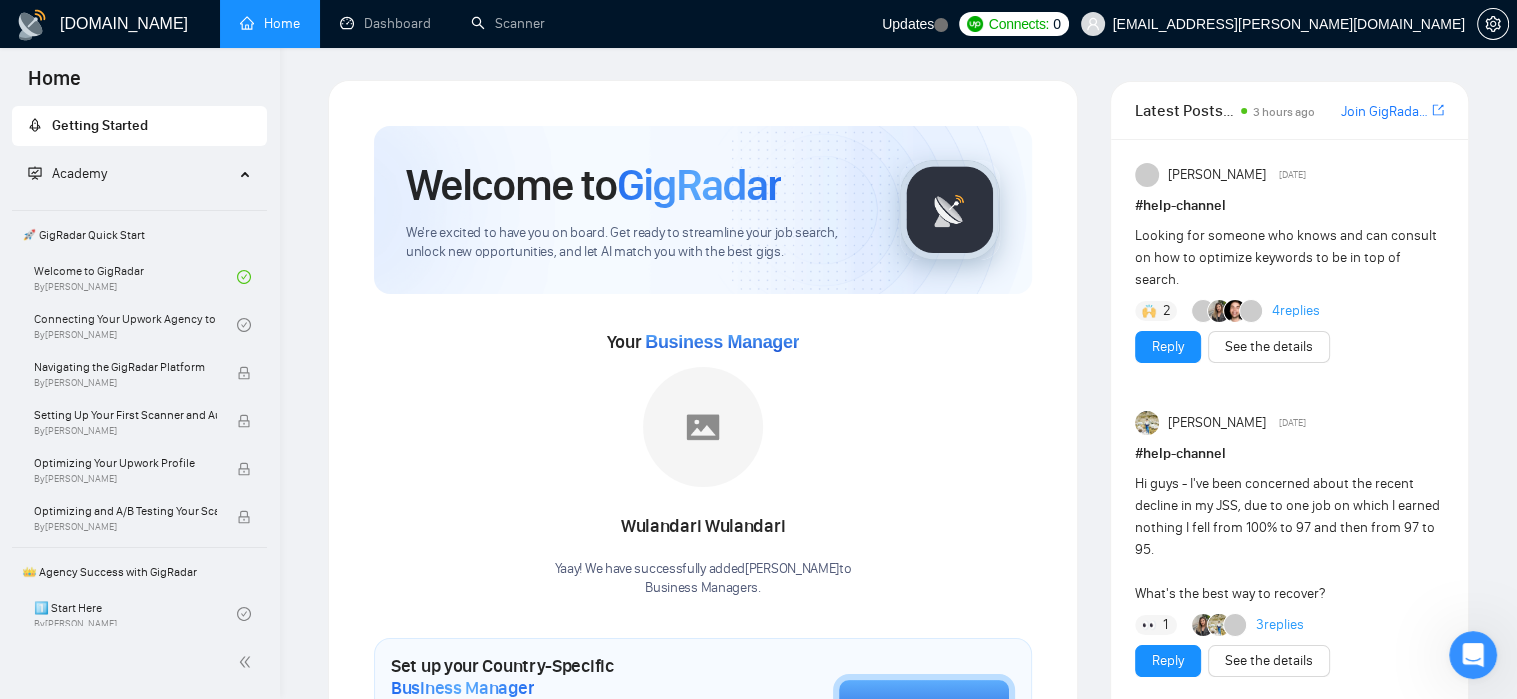 click 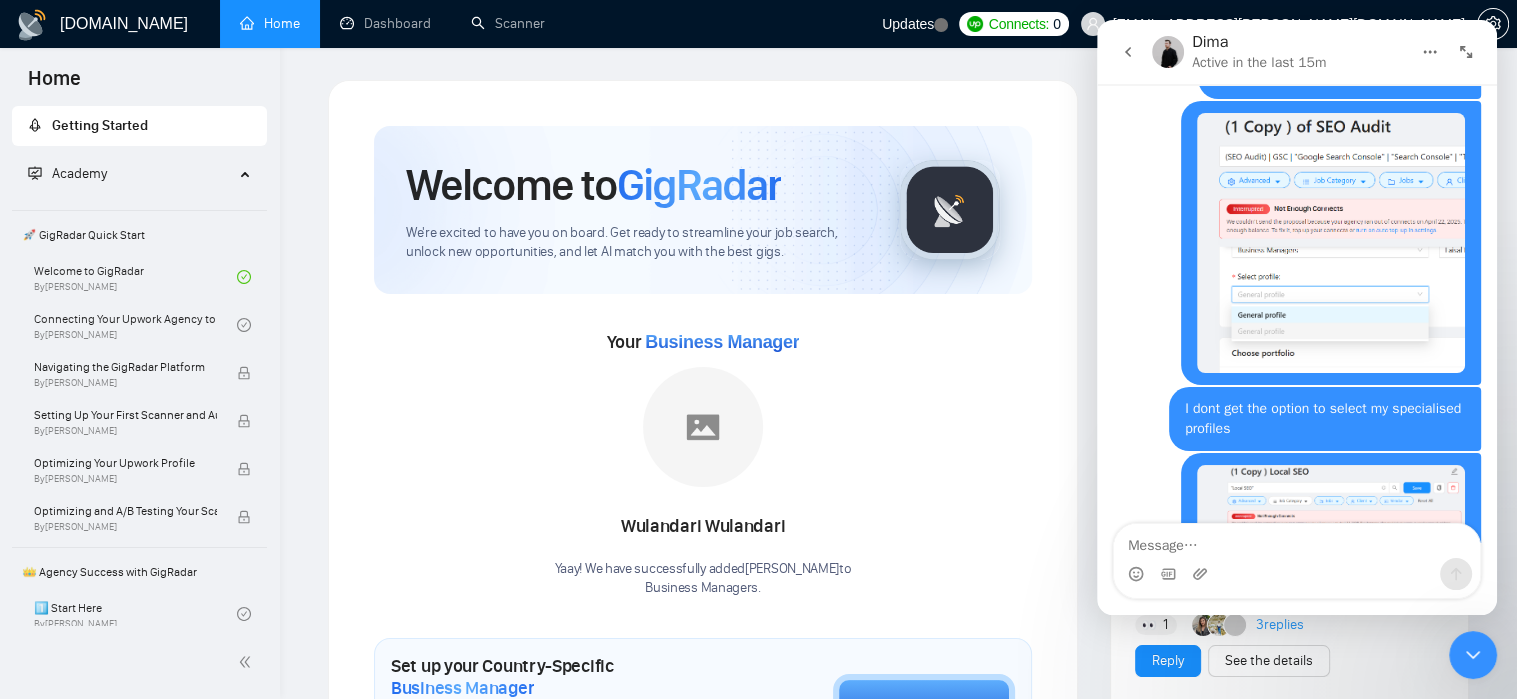 click on "Welcome to  GigRadar We're excited to have you on board. Get ready to streamline your job search, unlock new opportunities, and let AI match you with the best gigs." at bounding box center [637, 210] 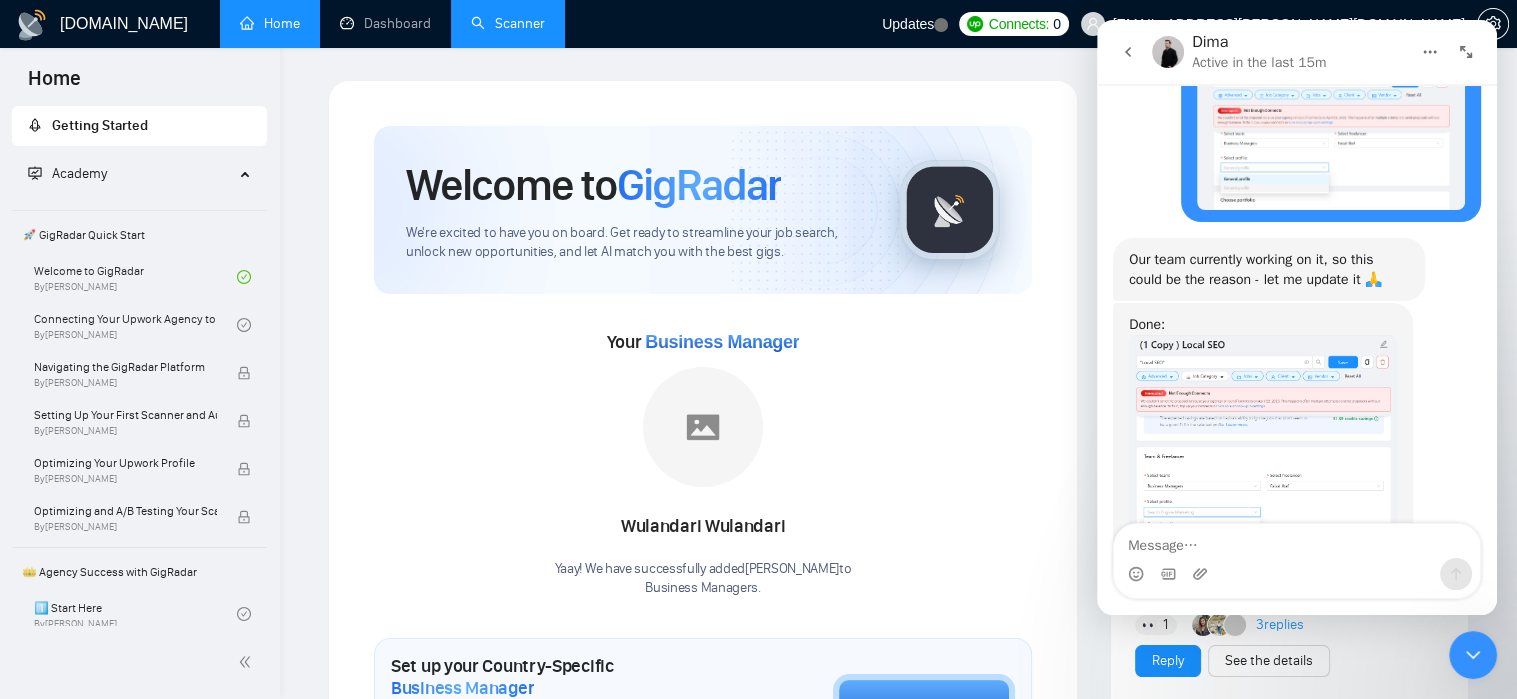 scroll, scrollTop: 2009, scrollLeft: 0, axis: vertical 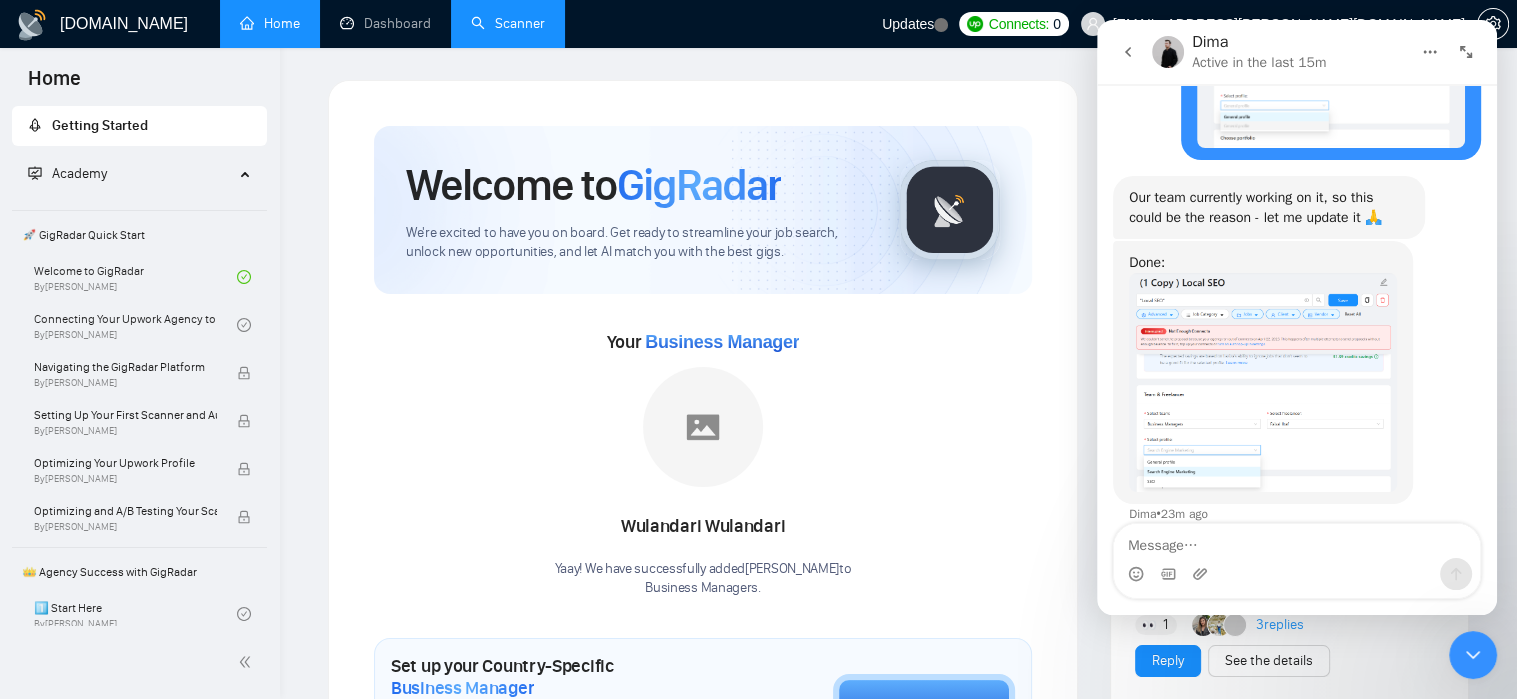 click on "Scanner" at bounding box center (508, 23) 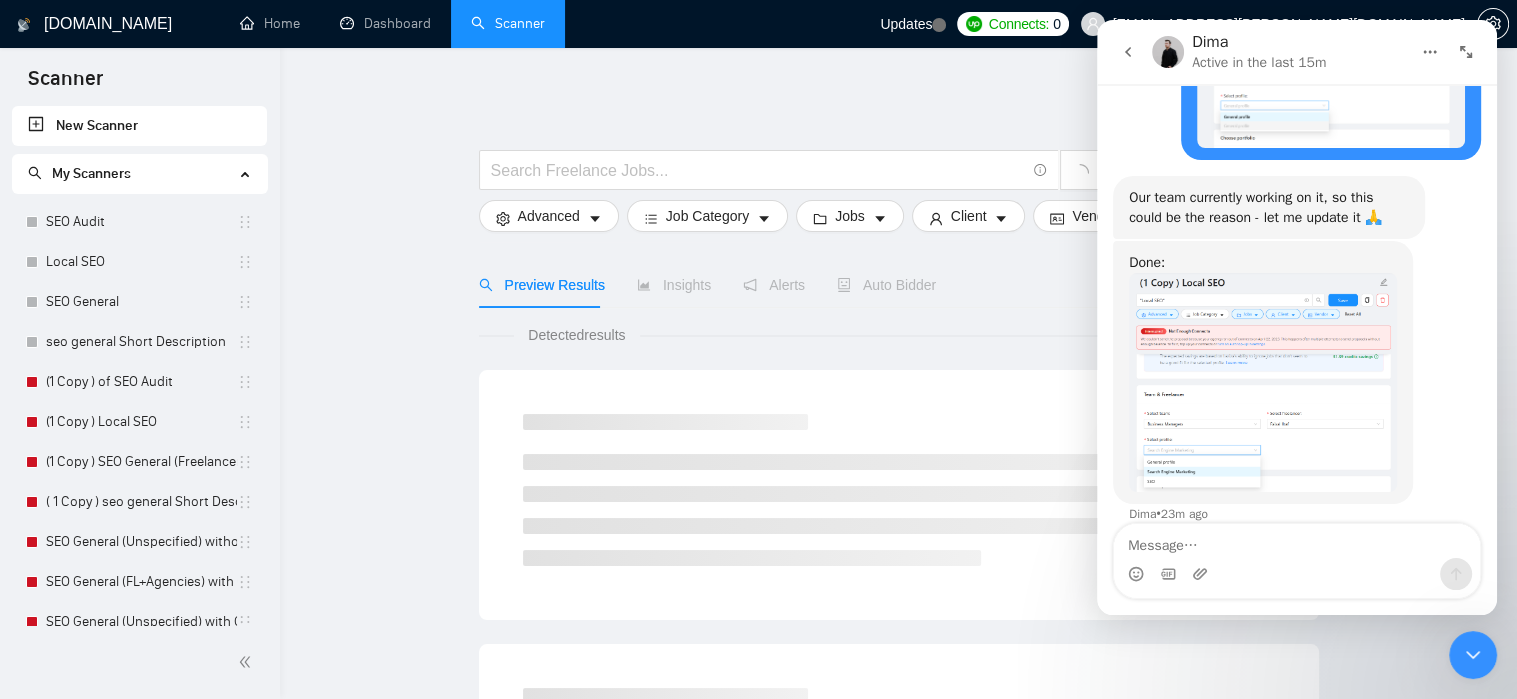 click at bounding box center (1473, 655) 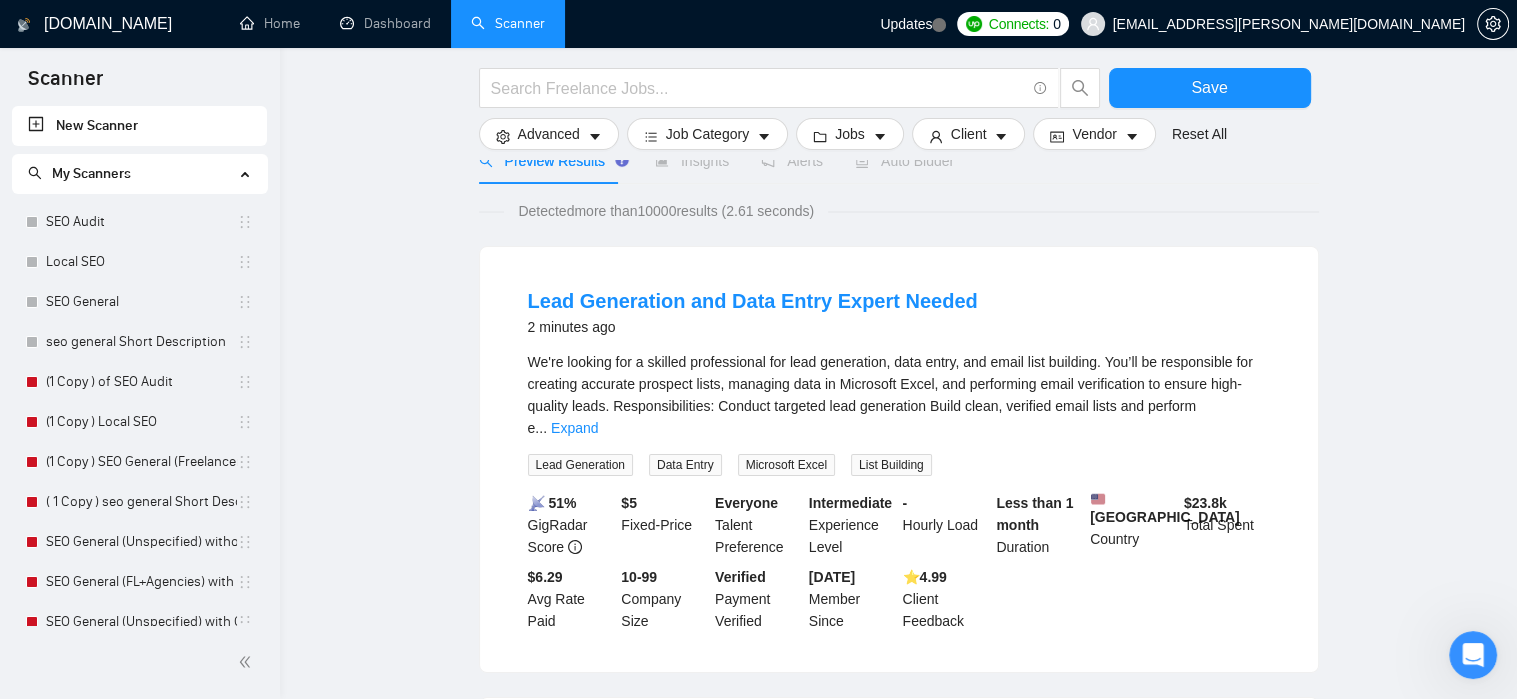 scroll, scrollTop: 0, scrollLeft: 0, axis: both 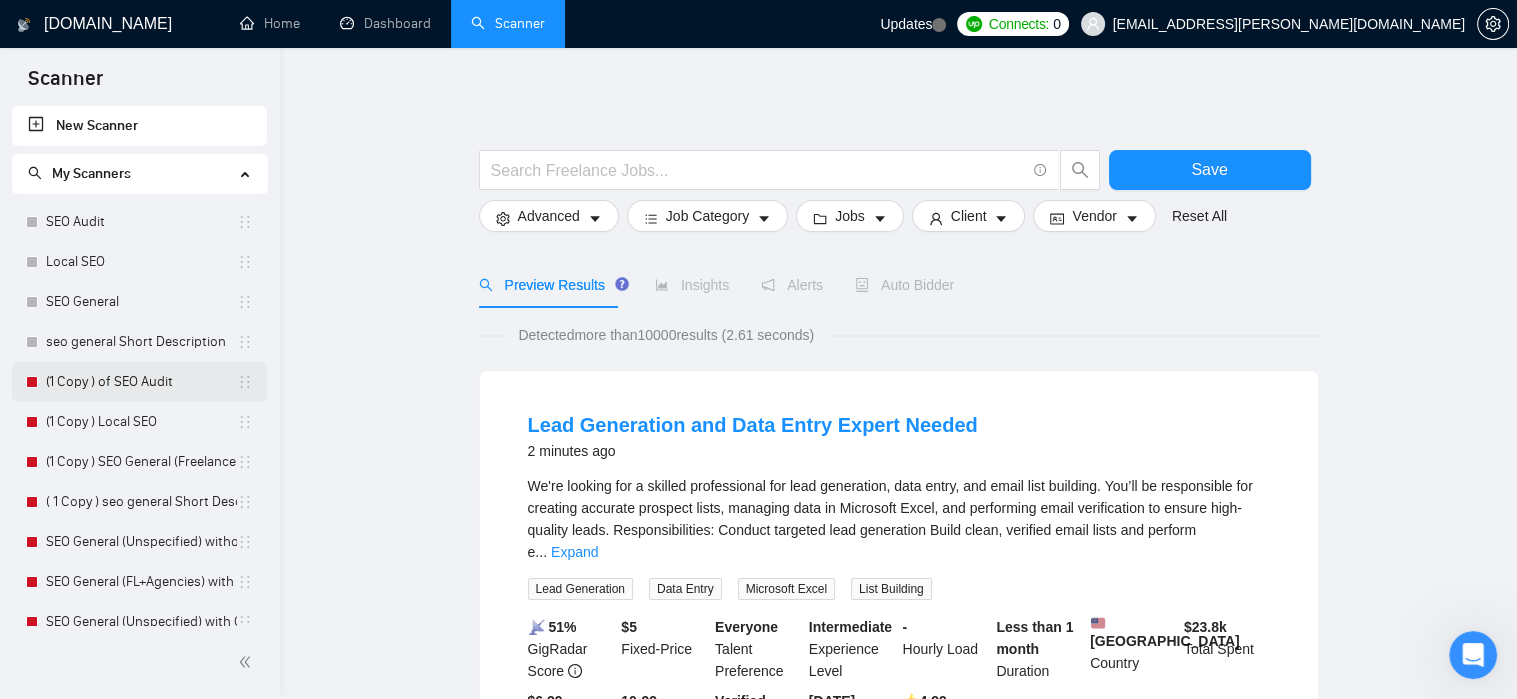 click on "(1 Copy ) of SEO Audit" at bounding box center [141, 382] 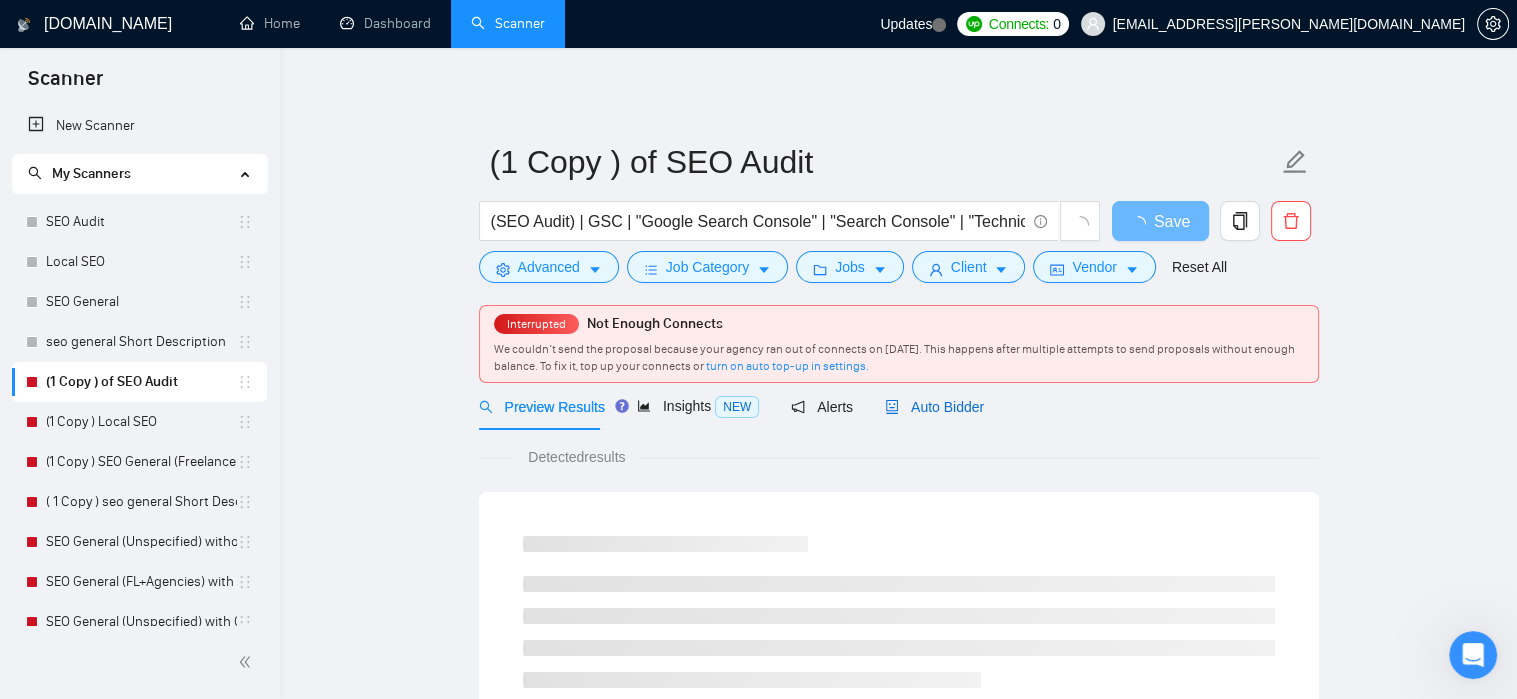 click on "Auto Bidder" at bounding box center (934, 407) 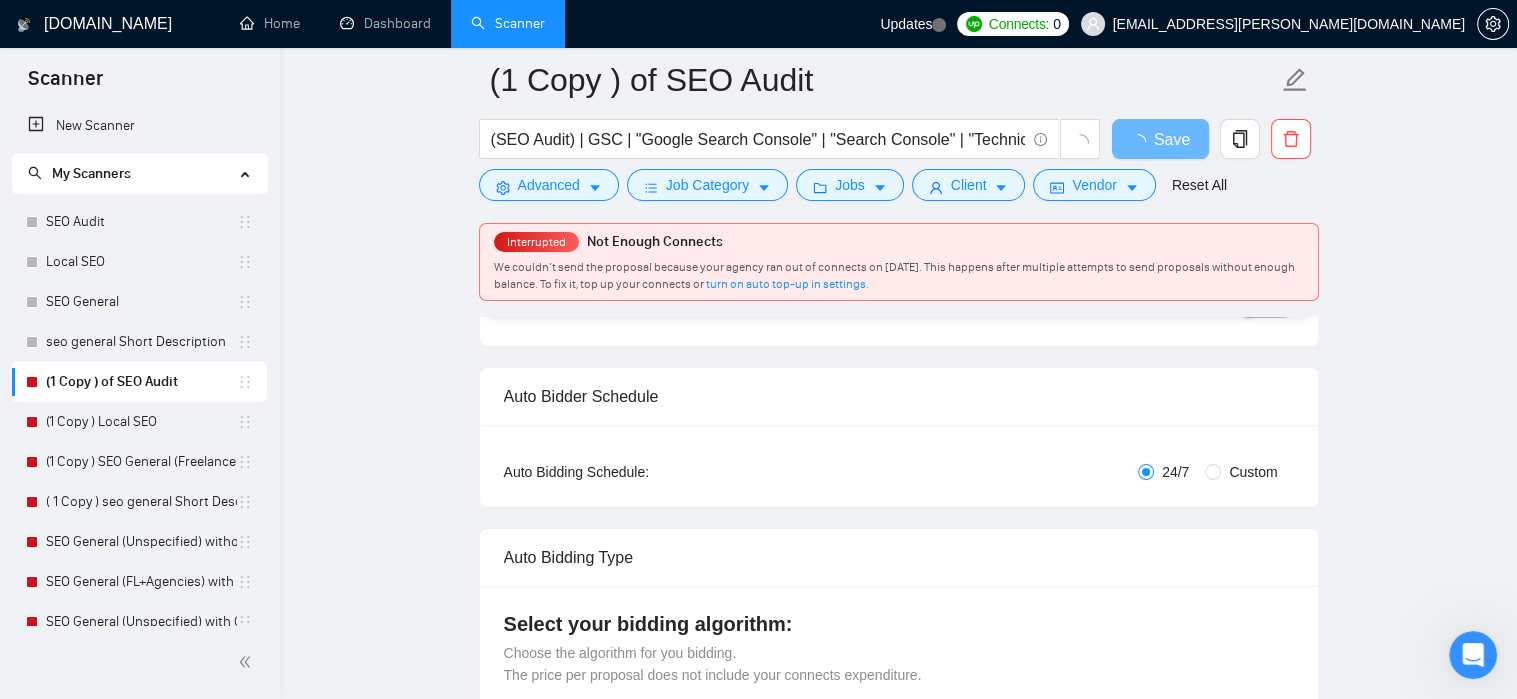 type 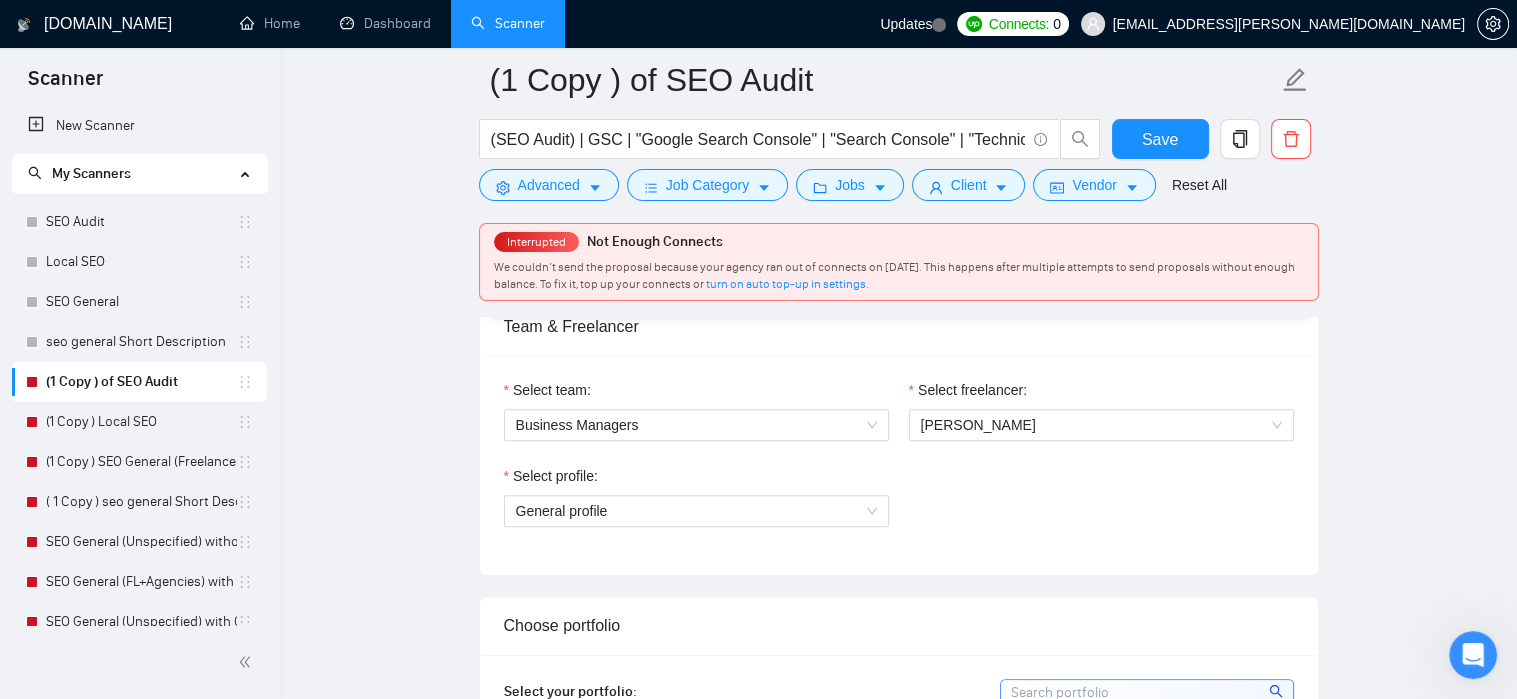 scroll, scrollTop: 1108, scrollLeft: 0, axis: vertical 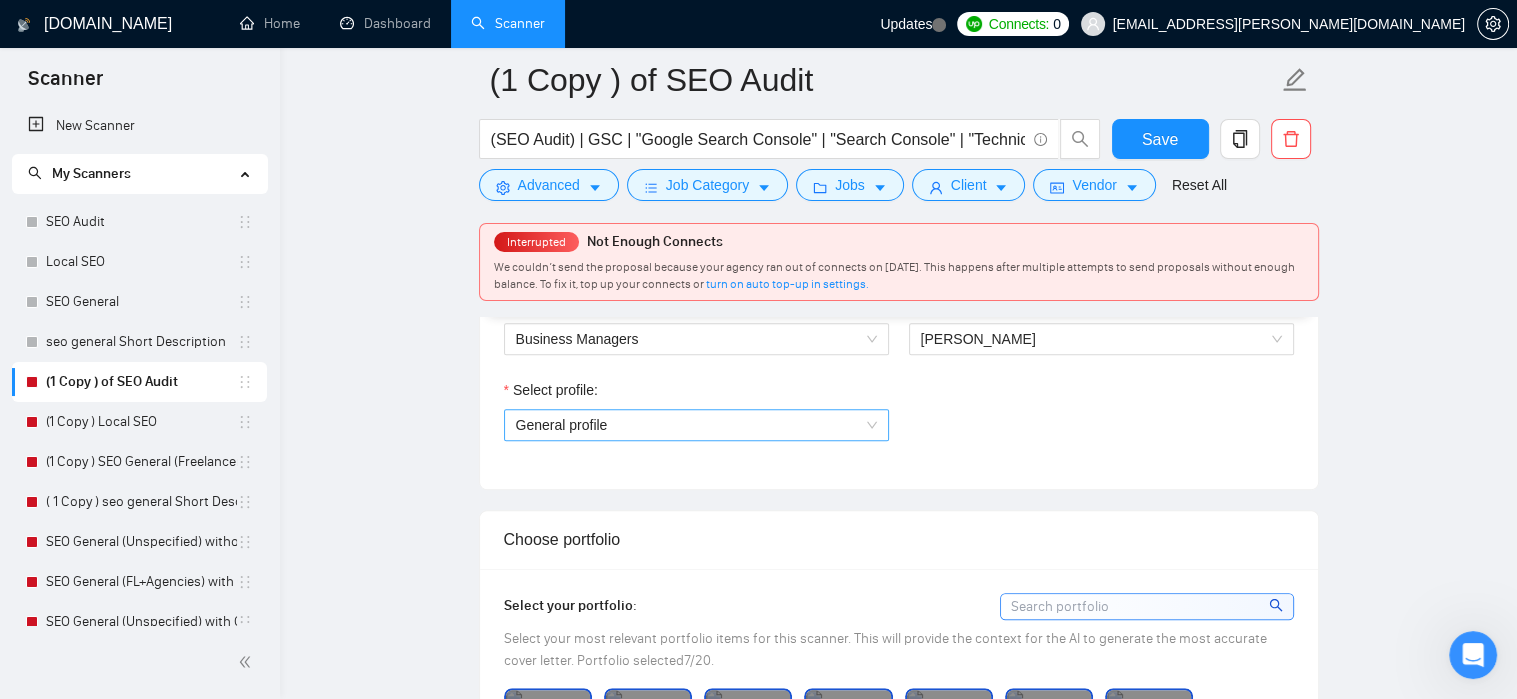 click on "General profile" at bounding box center [696, 425] 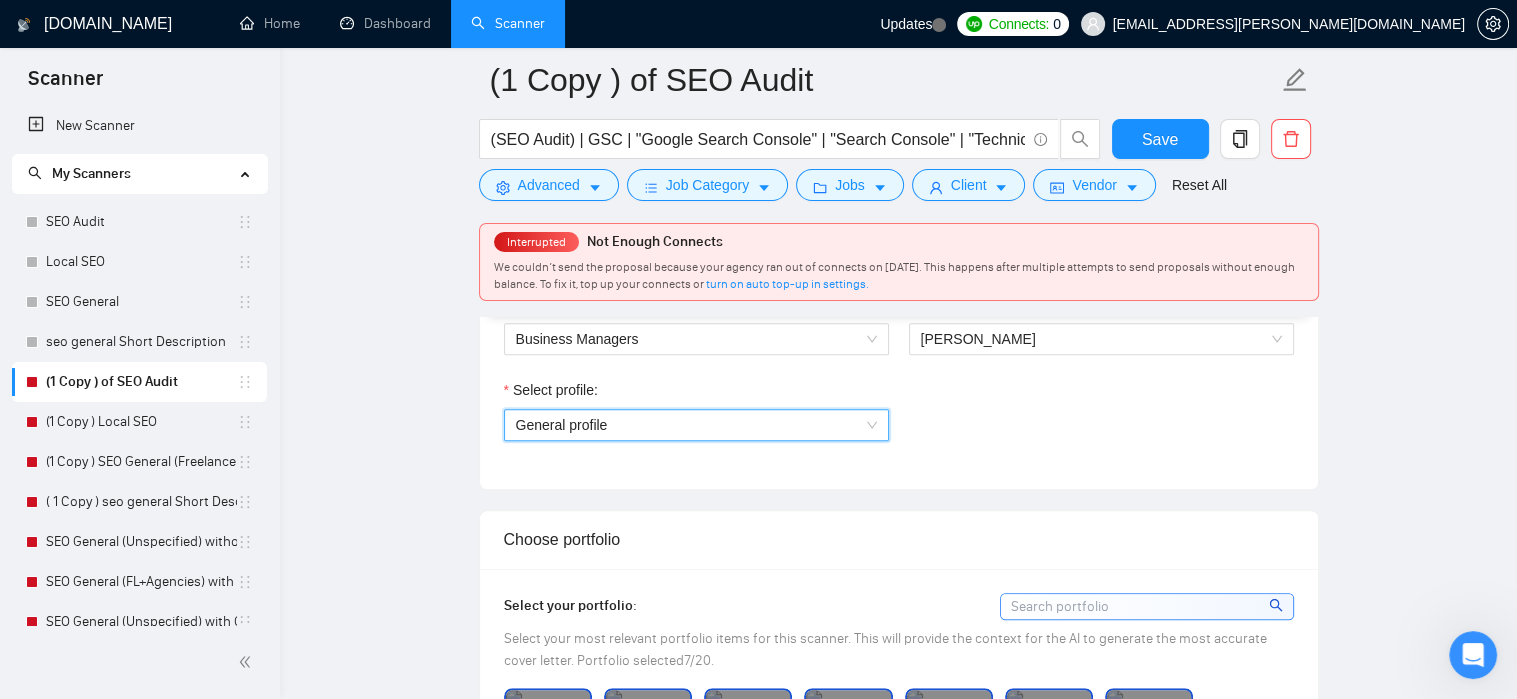 click on "General profile" at bounding box center (696, 425) 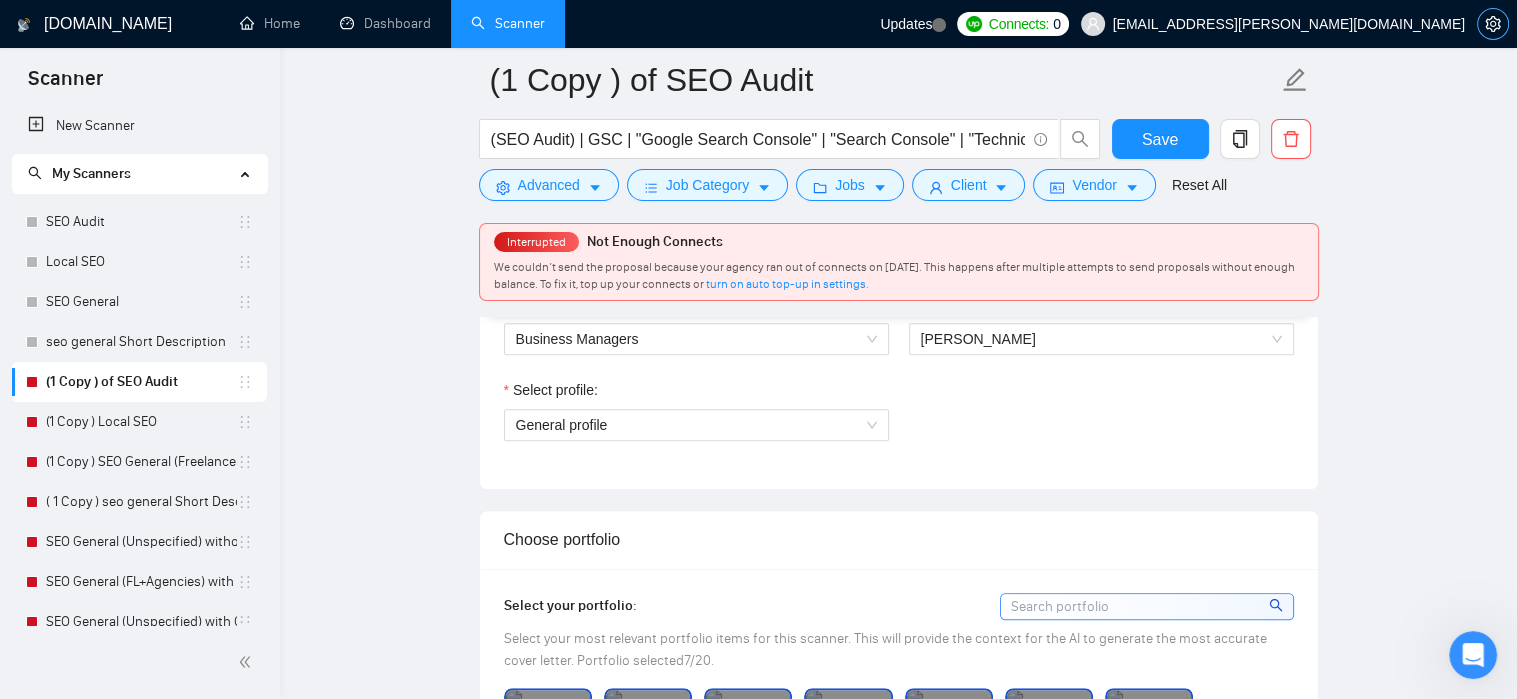 click 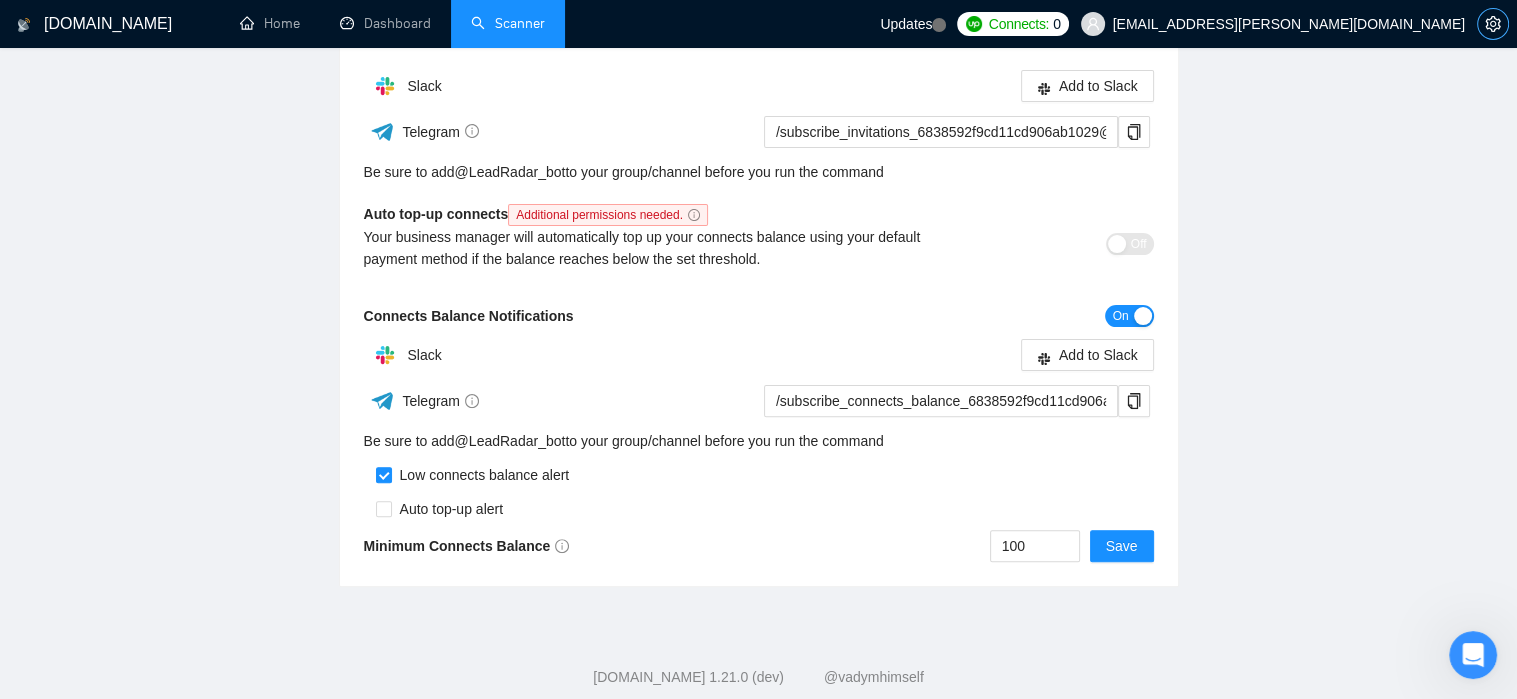 scroll, scrollTop: 591, scrollLeft: 0, axis: vertical 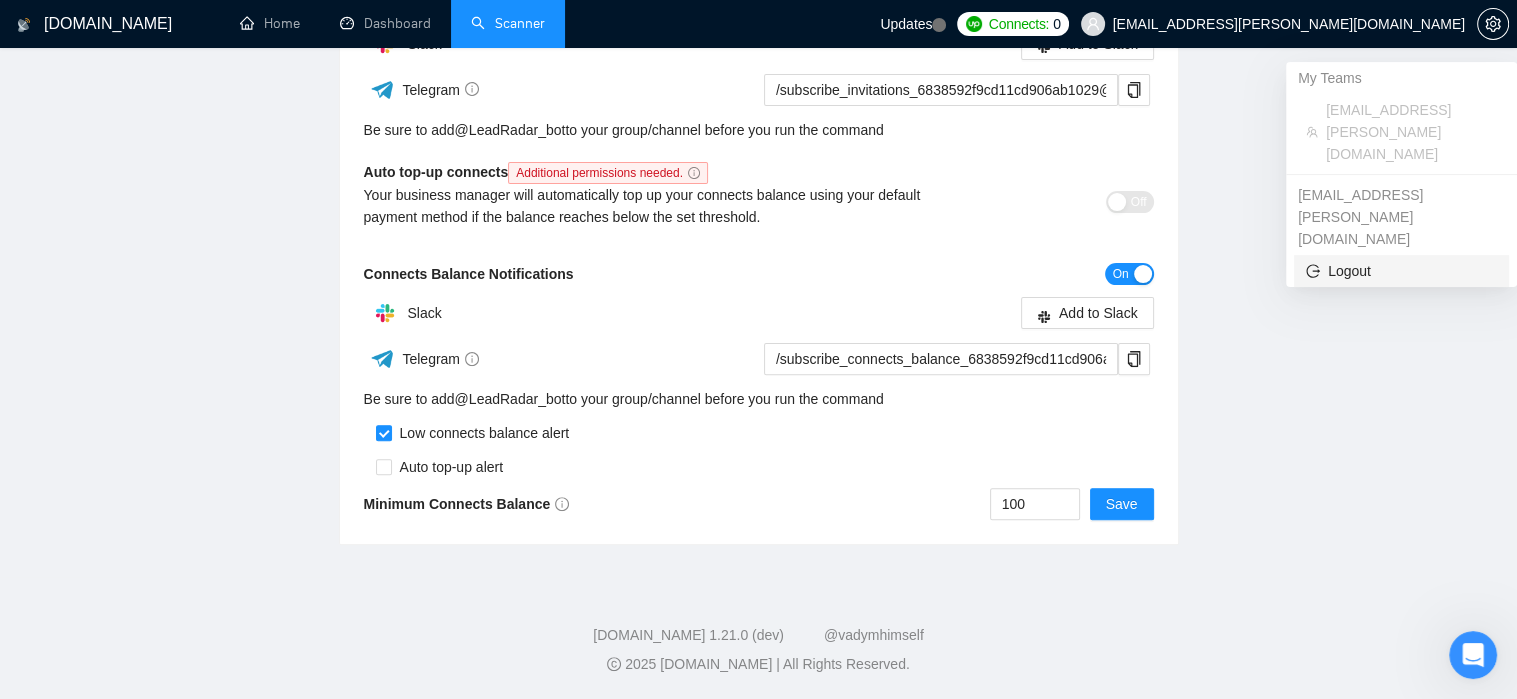 click on "Logout" at bounding box center (1401, 271) 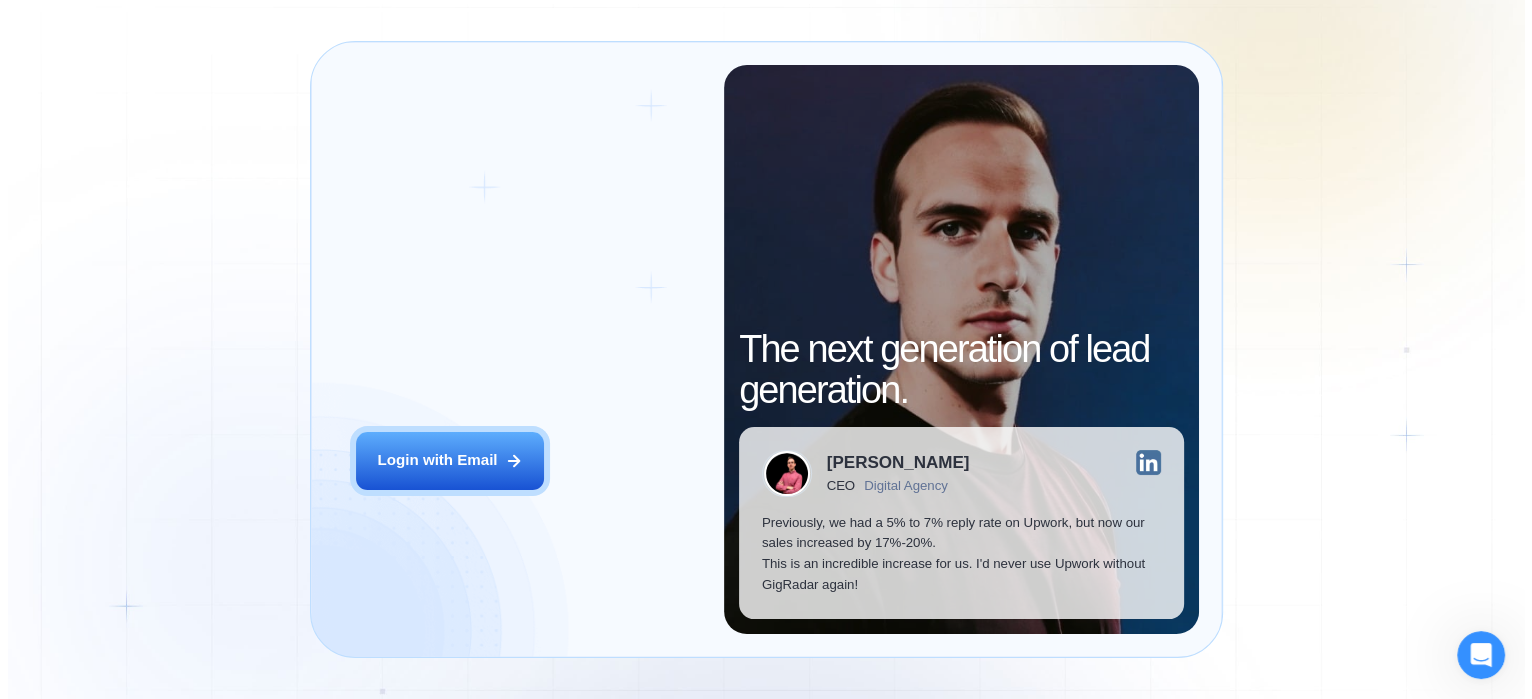 scroll, scrollTop: 0, scrollLeft: 0, axis: both 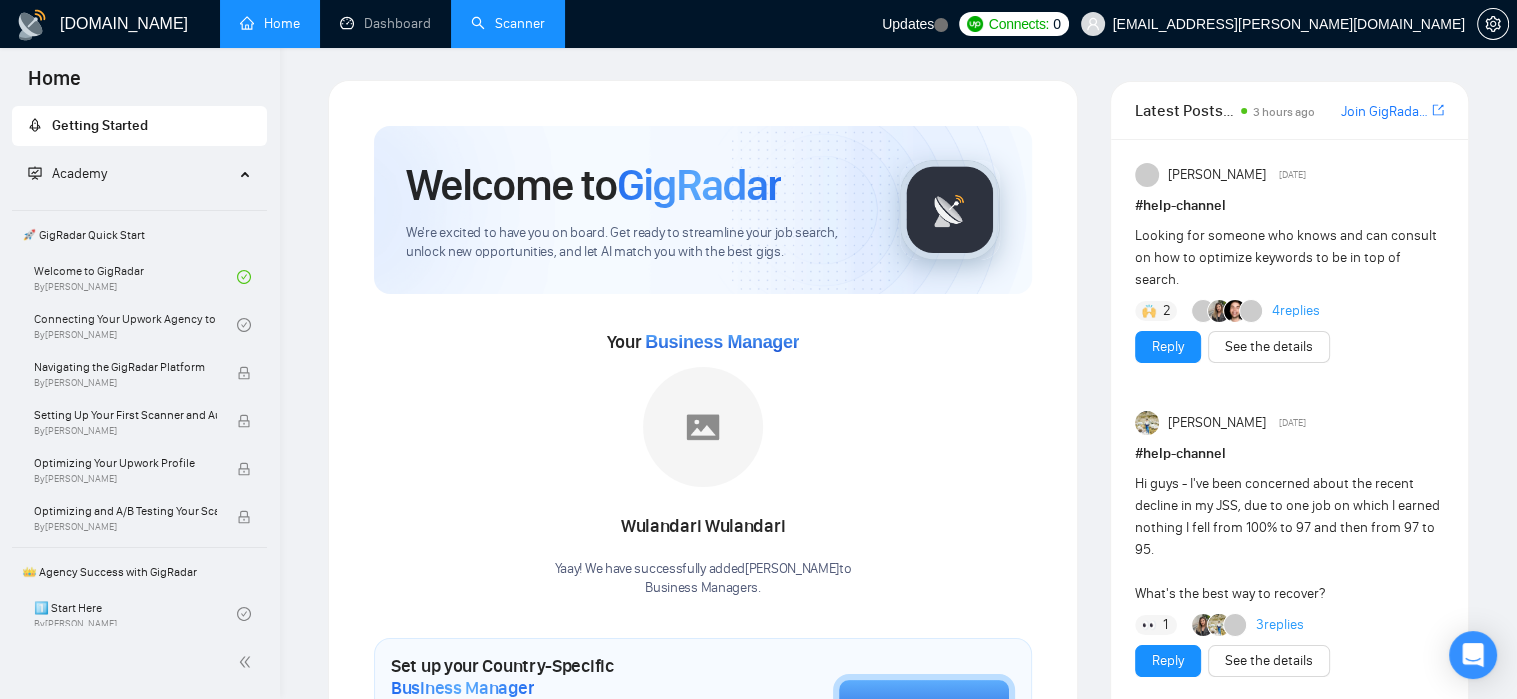 click on "Scanner" at bounding box center (508, 23) 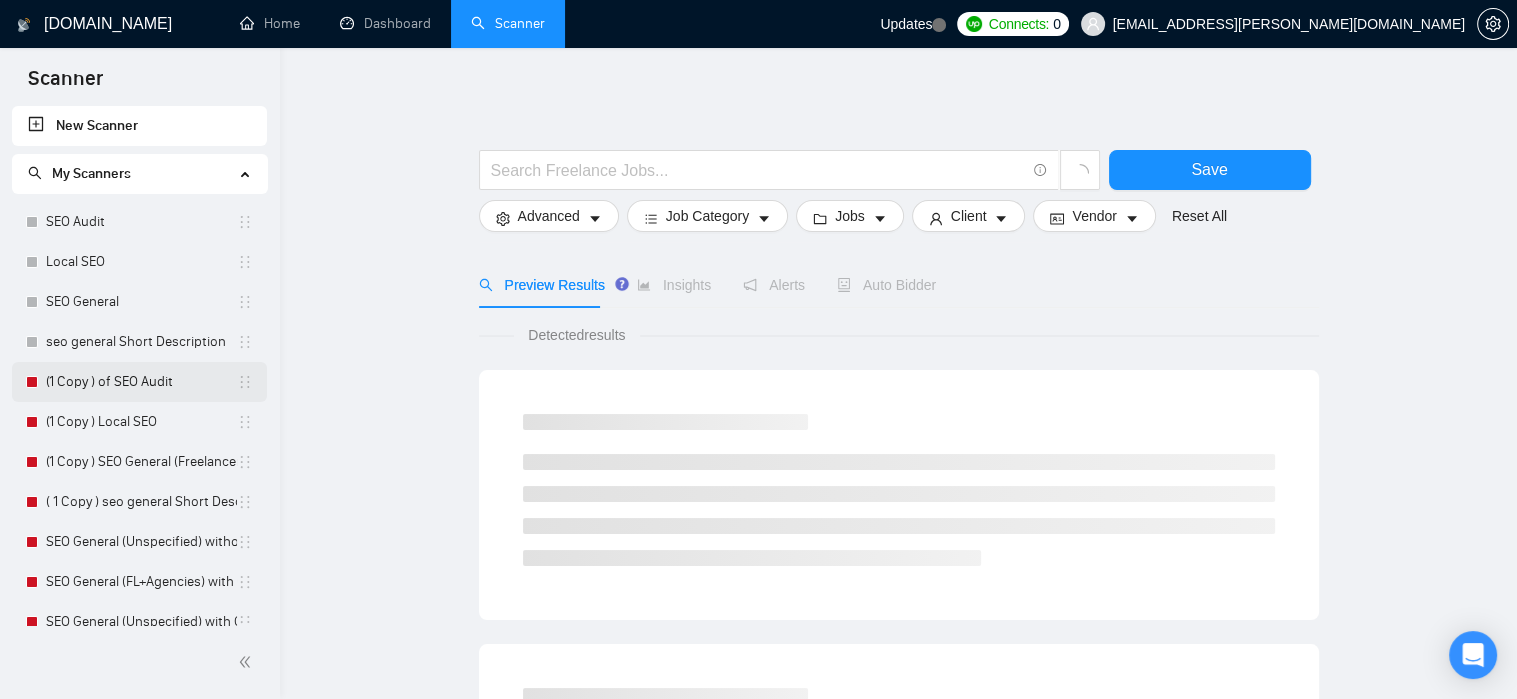 click on "(1 Copy ) of SEO Audit" at bounding box center (141, 382) 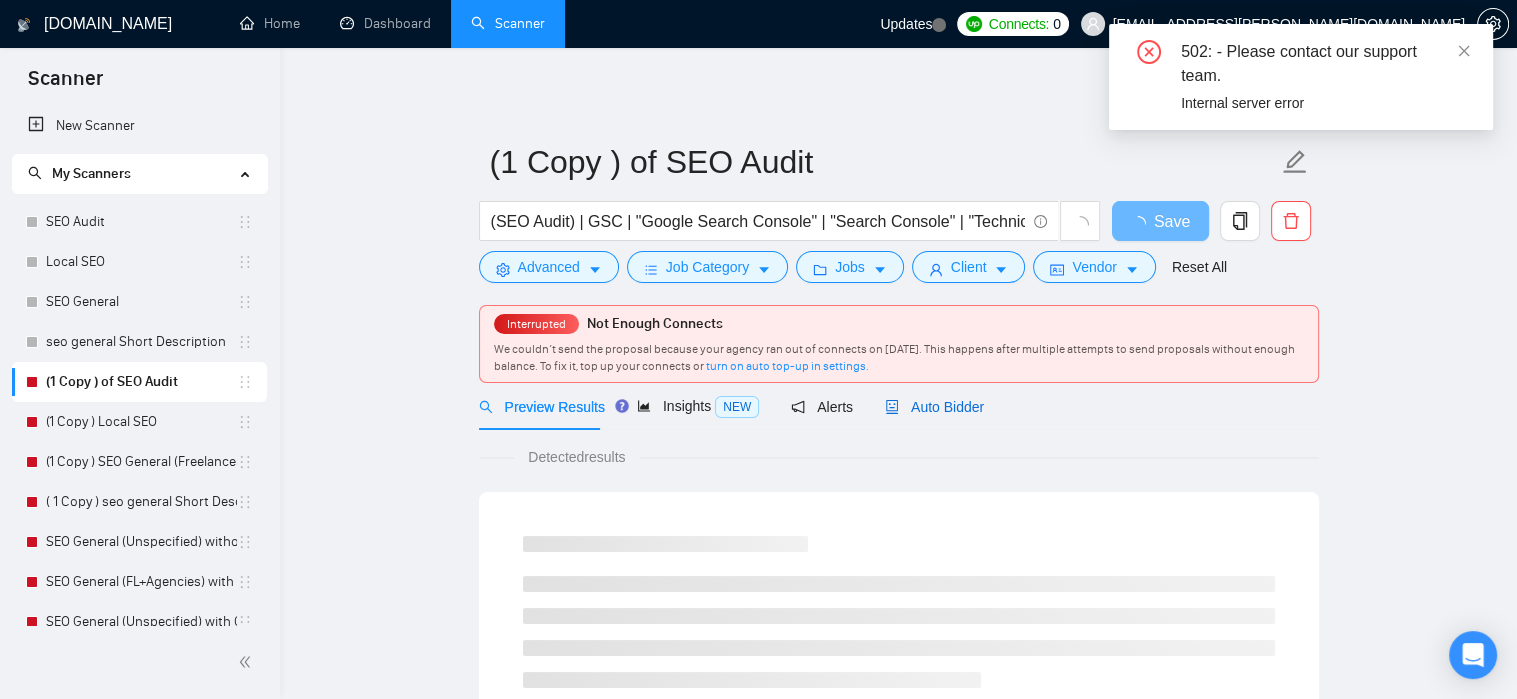 click on "Auto Bidder" at bounding box center (934, 407) 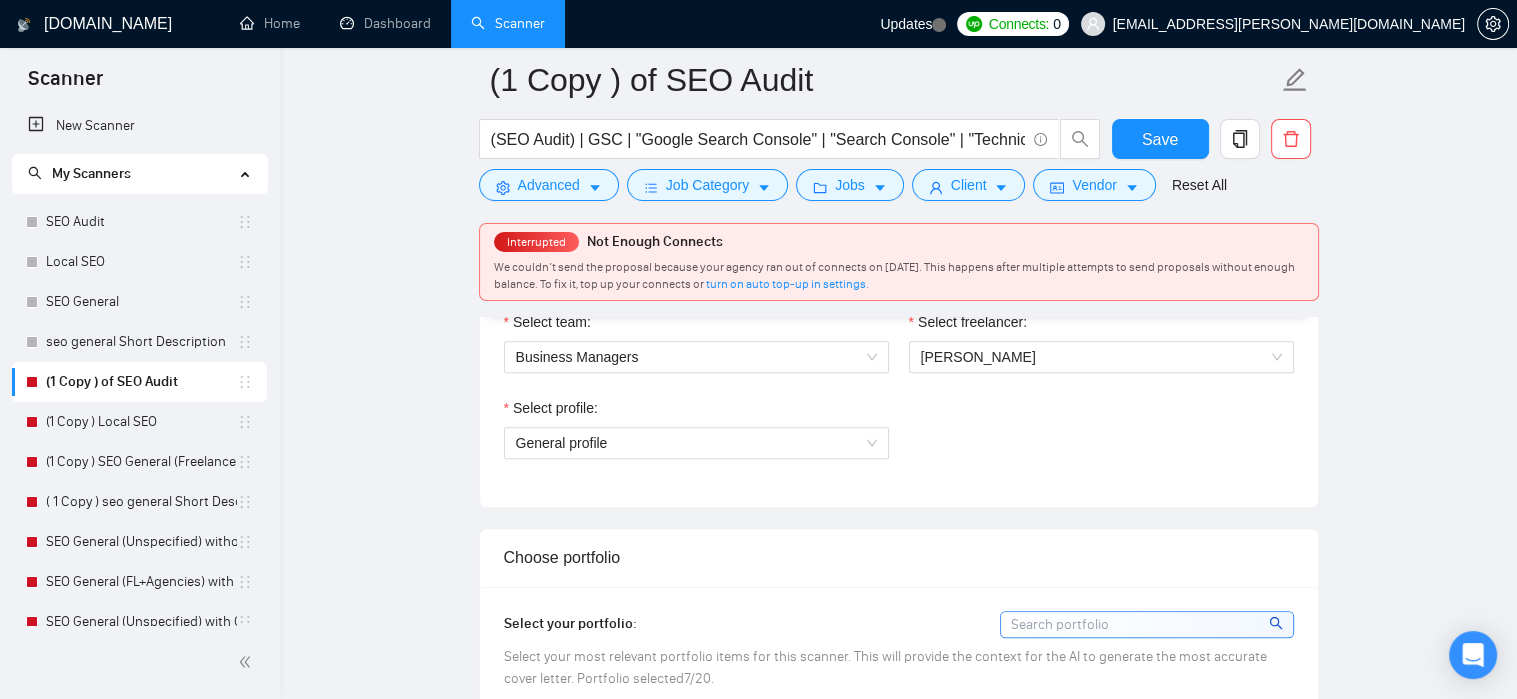 scroll, scrollTop: 1091, scrollLeft: 0, axis: vertical 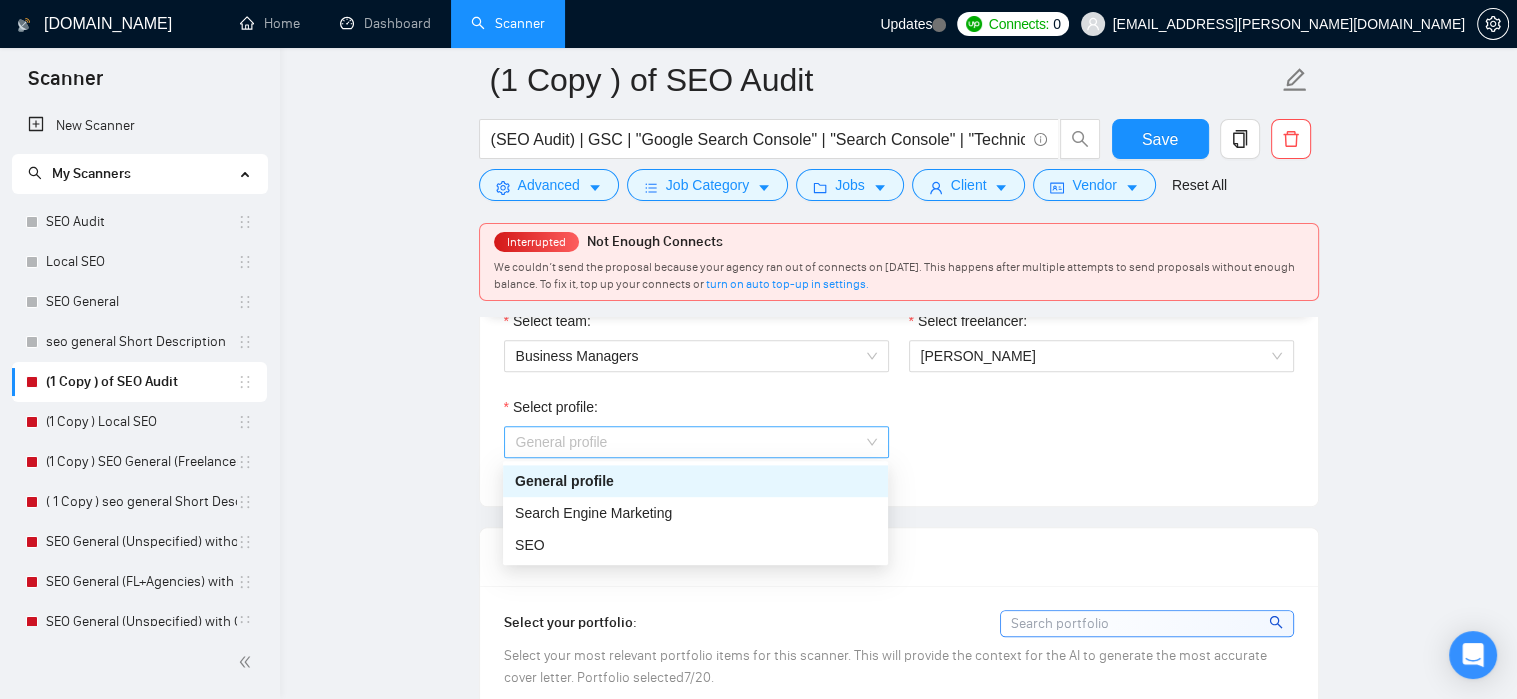 click on "General profile" at bounding box center (696, 442) 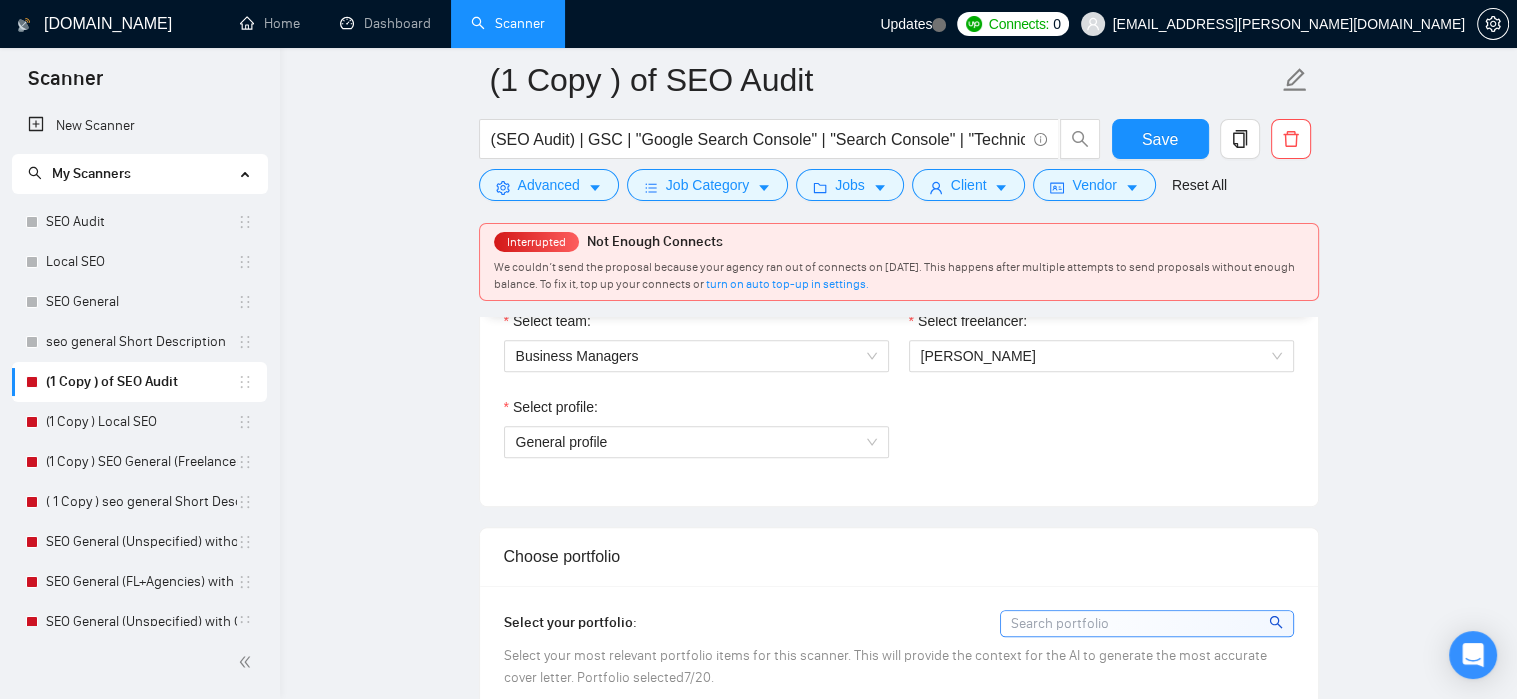 click on "Select profile: General profile" at bounding box center [899, 439] 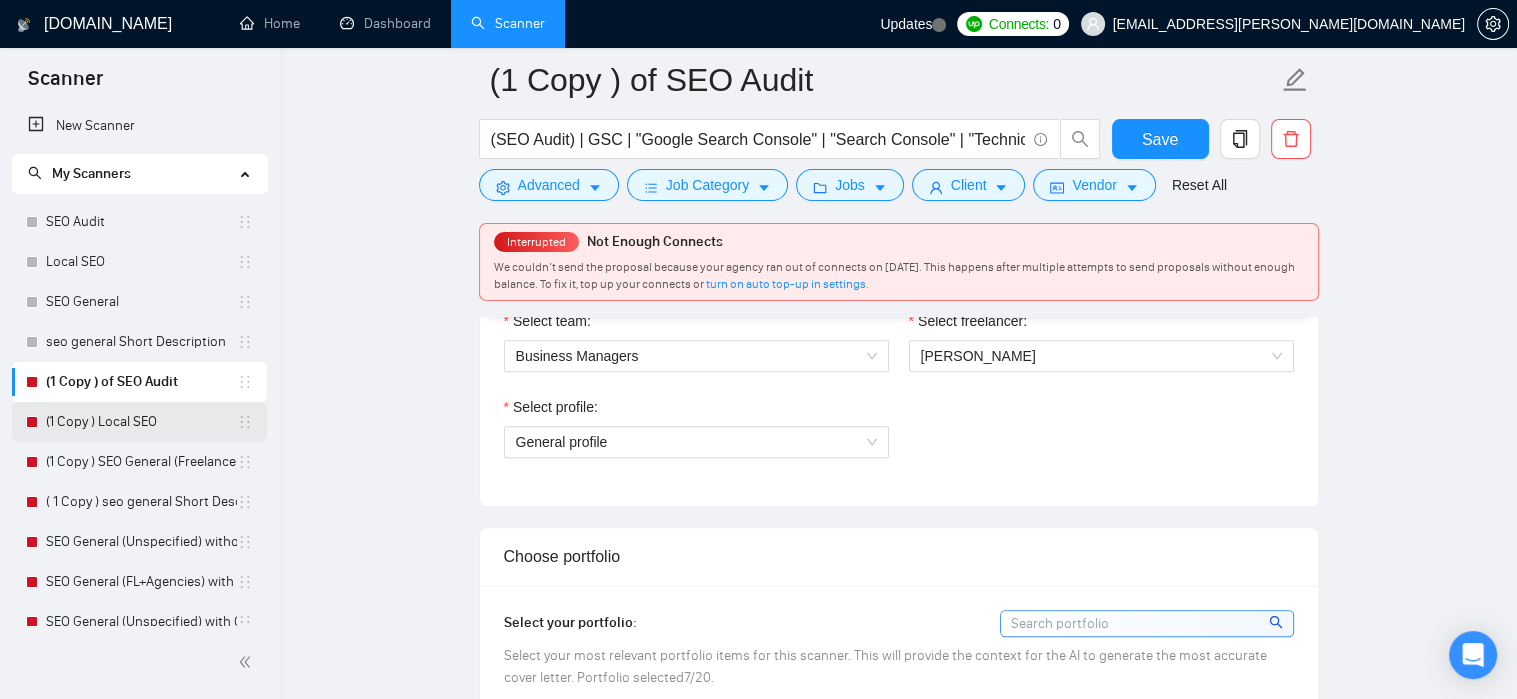 click on "(1 Copy ) Local SEO" at bounding box center [141, 422] 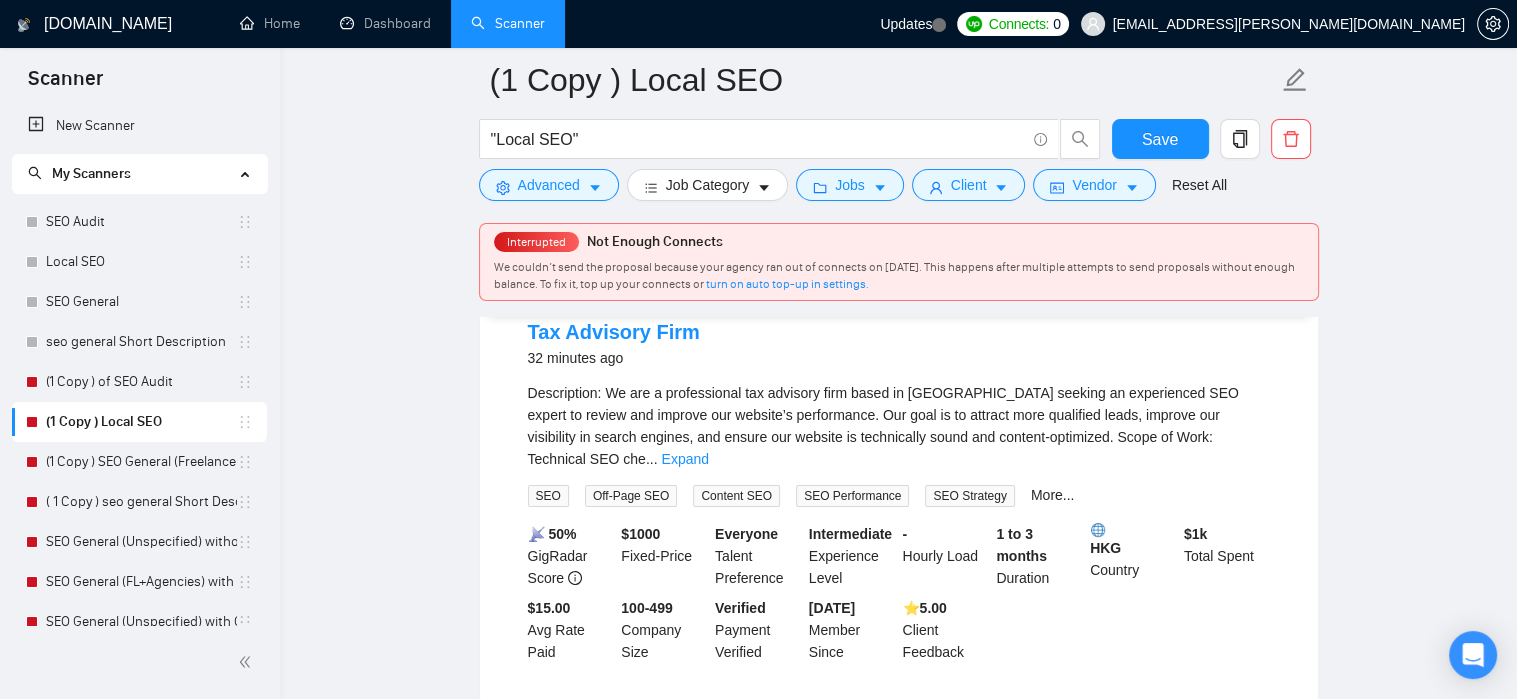 scroll, scrollTop: 0, scrollLeft: 0, axis: both 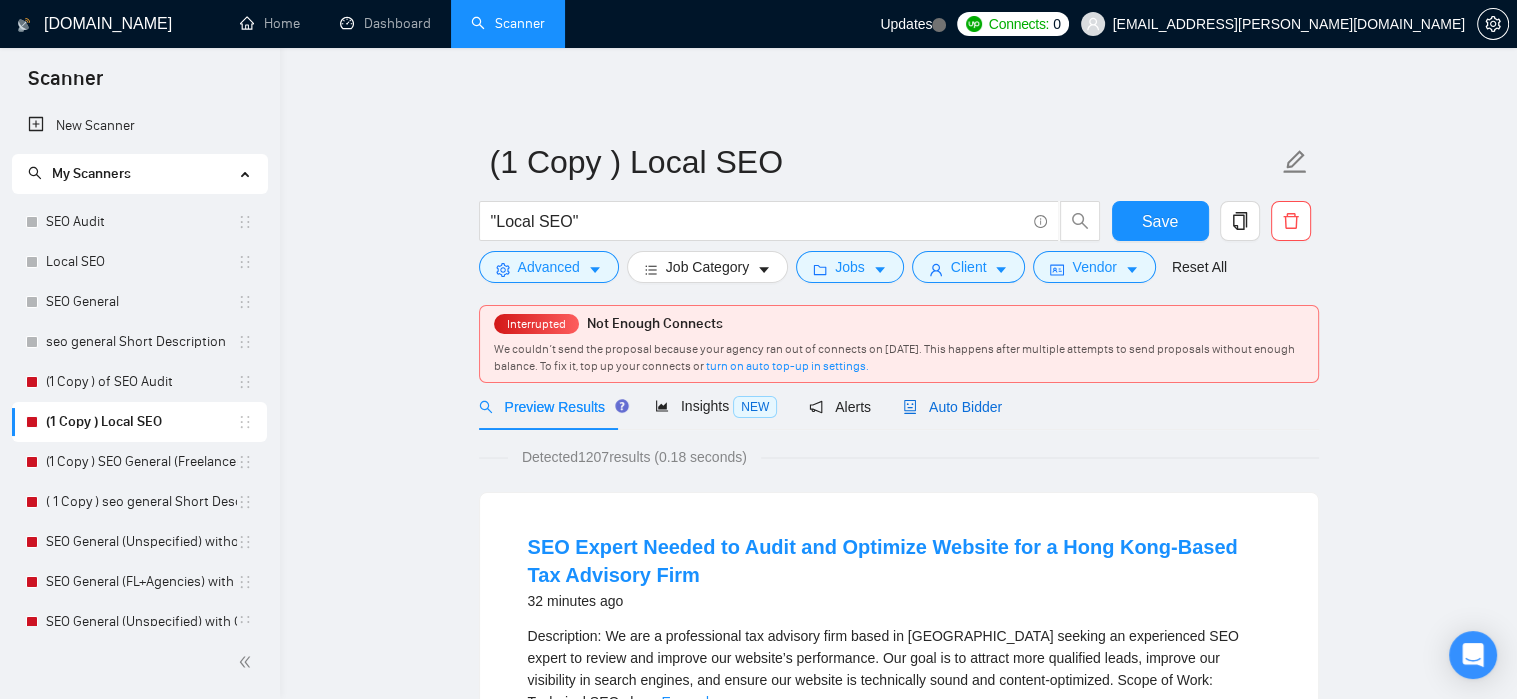 click on "Auto Bidder" at bounding box center (952, 407) 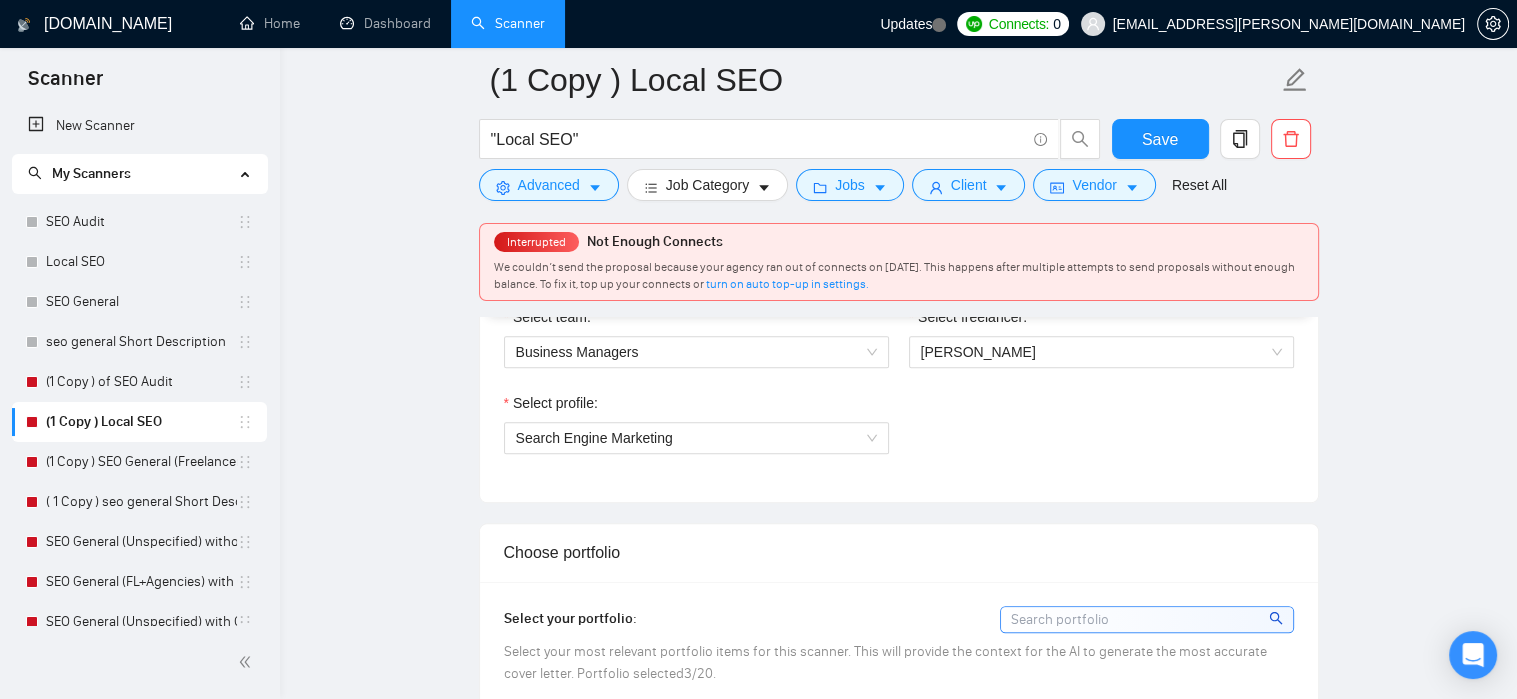 scroll, scrollTop: 1100, scrollLeft: 0, axis: vertical 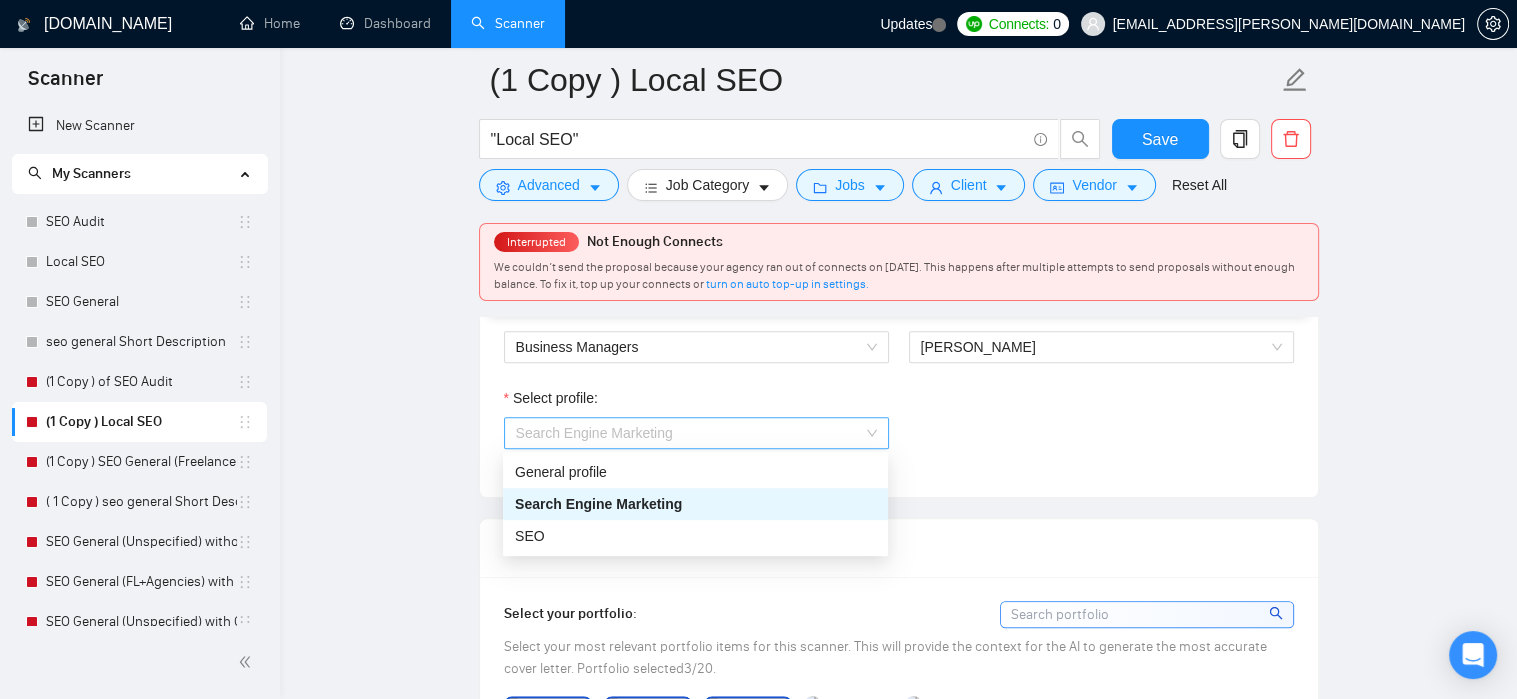click on "Search Engine Marketing" at bounding box center [696, 433] 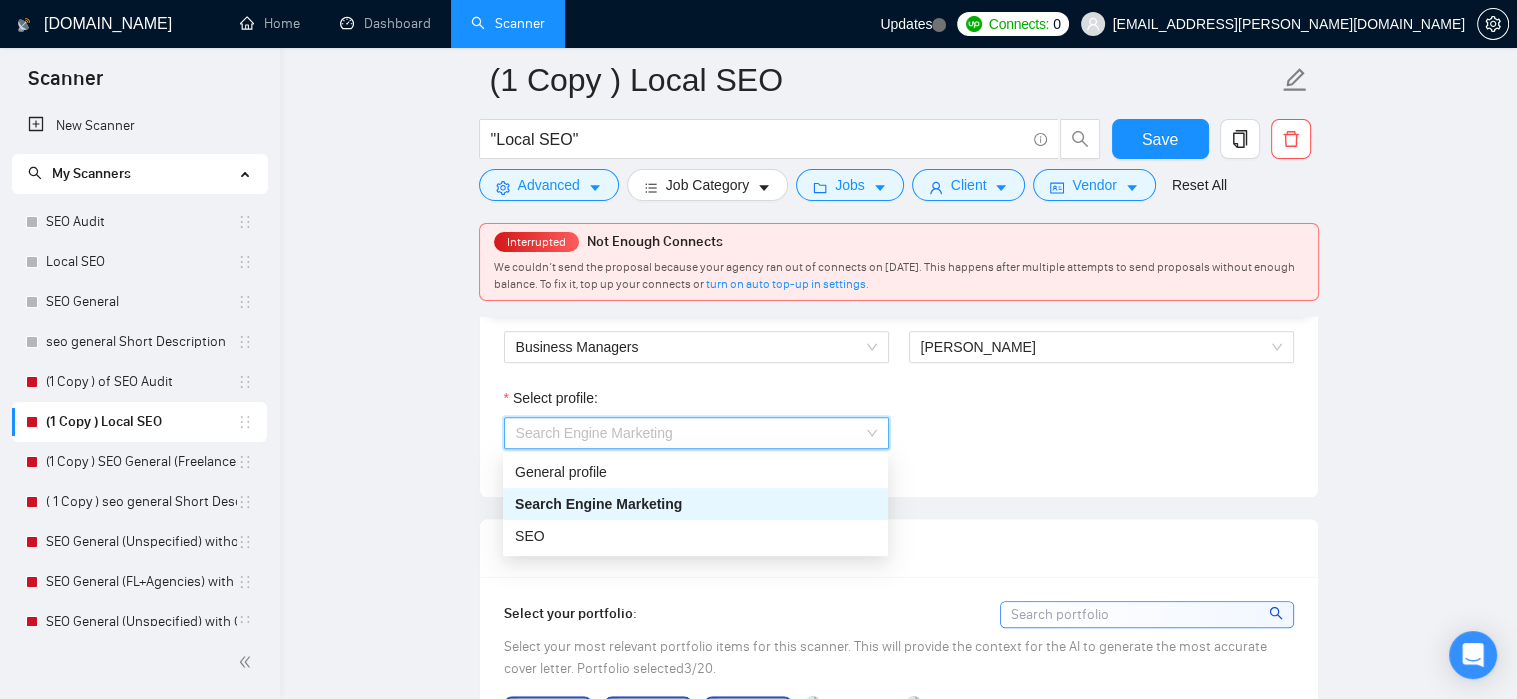 click on "Search Engine Marketing" at bounding box center [695, 504] 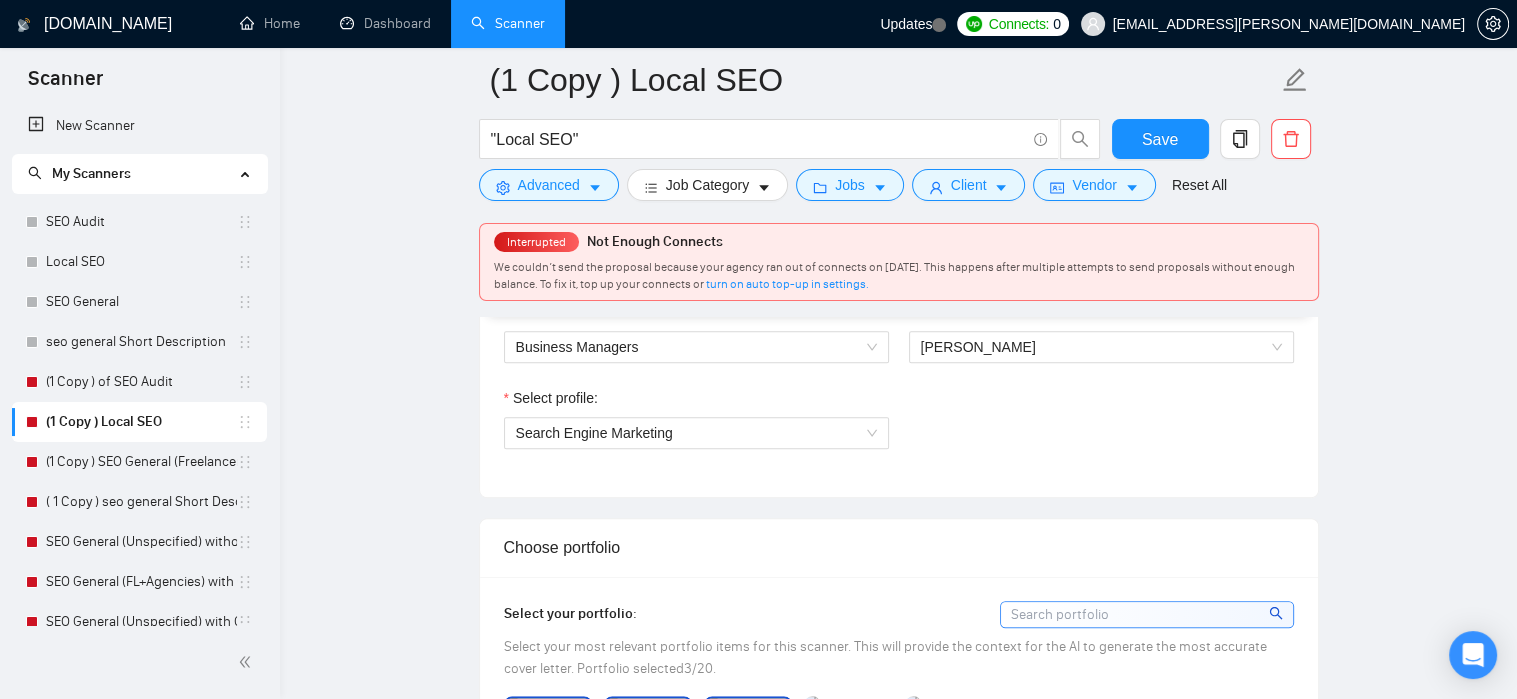 click on "Select profile: Search Engine Marketing" at bounding box center [899, 430] 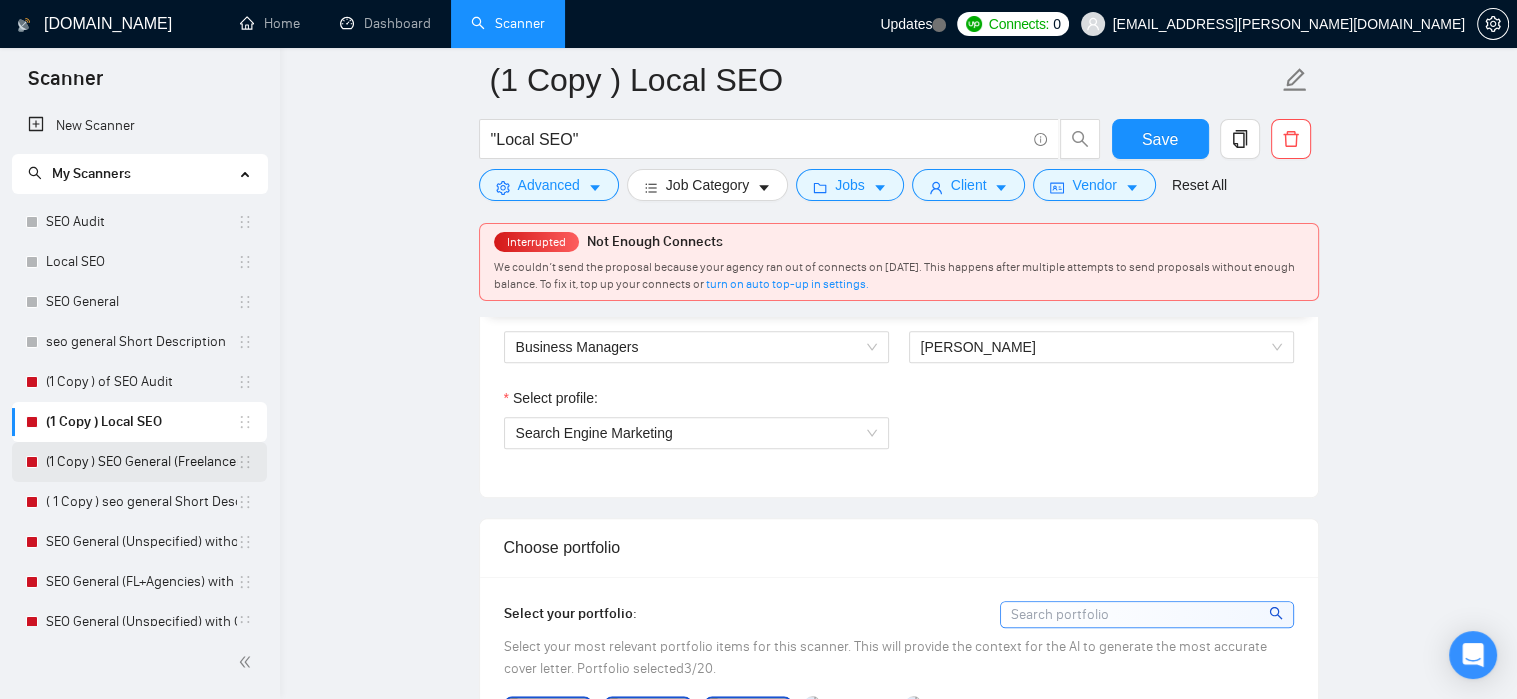 click on "(1 Copy ) SEO General (Freelancers)" at bounding box center (141, 462) 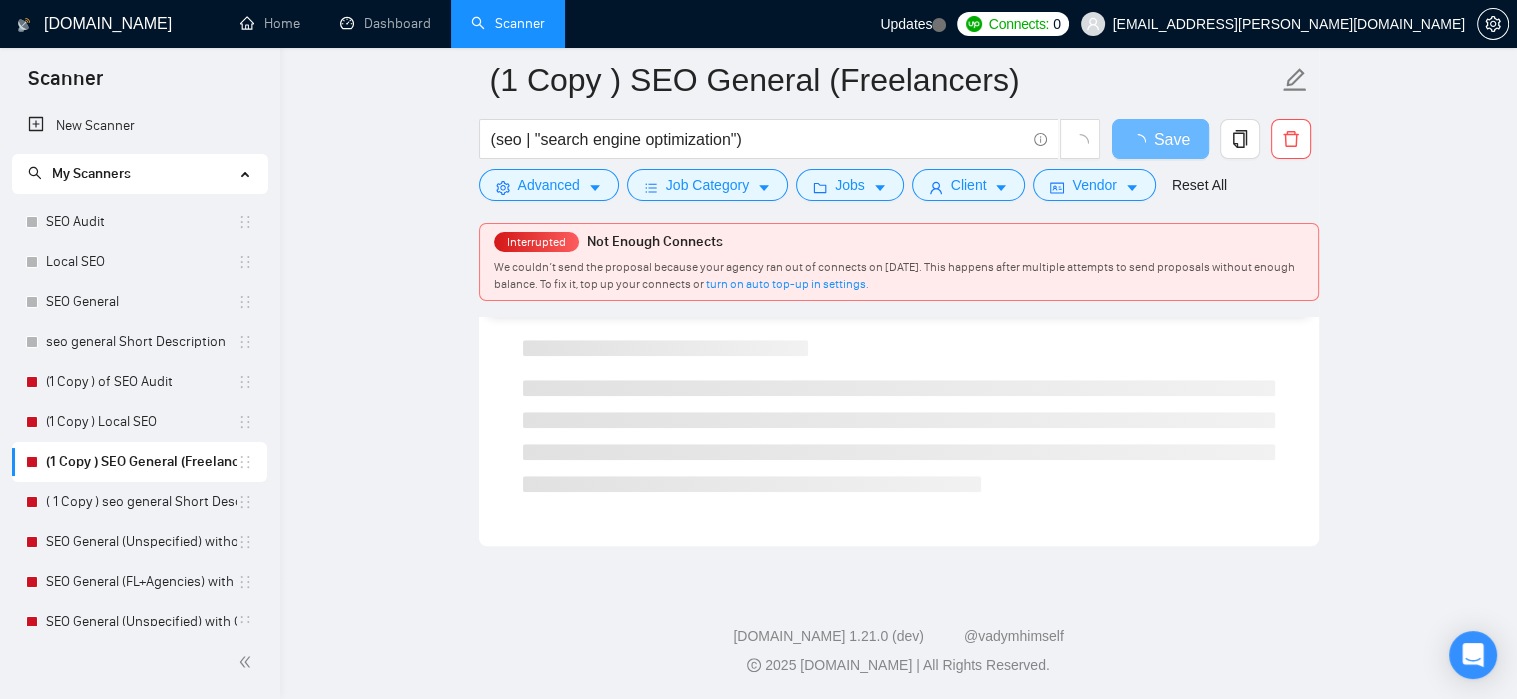 scroll, scrollTop: 1308, scrollLeft: 0, axis: vertical 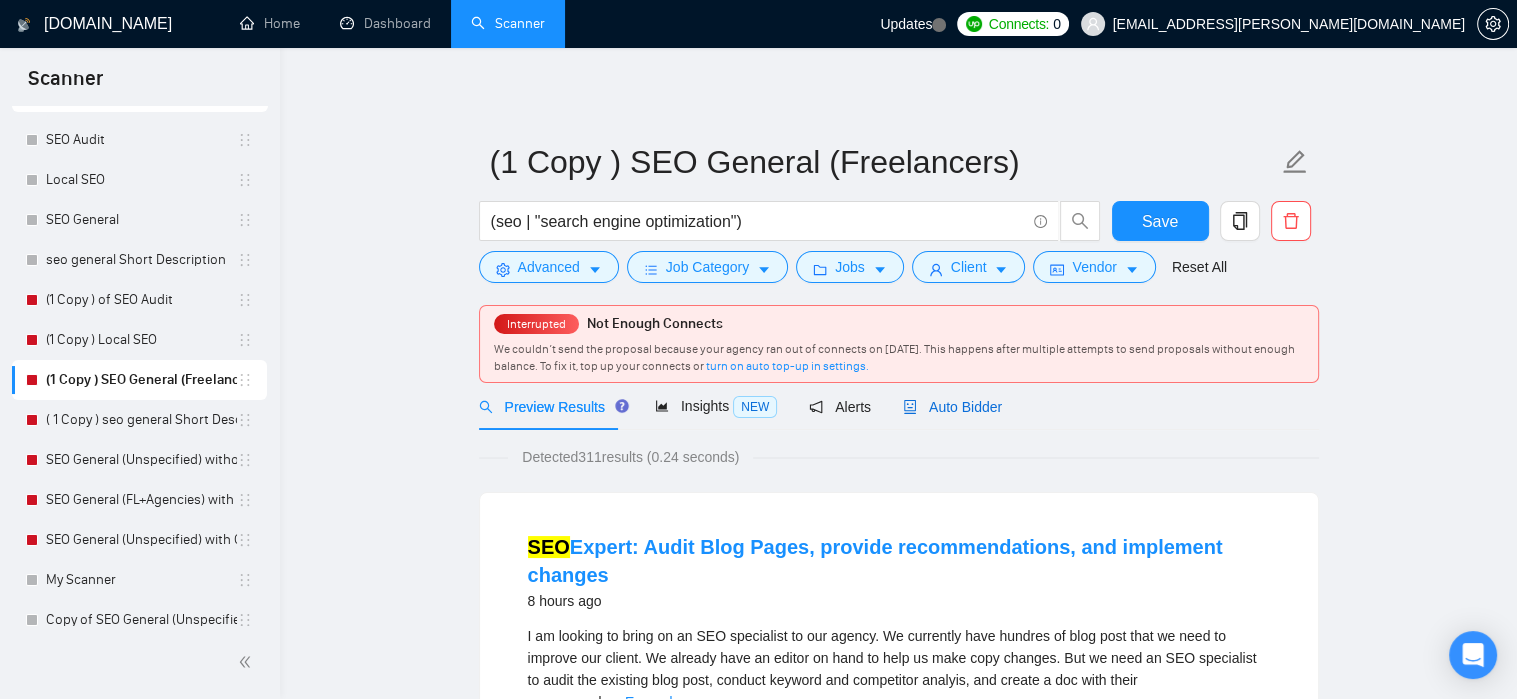 click on "Auto Bidder" at bounding box center [952, 407] 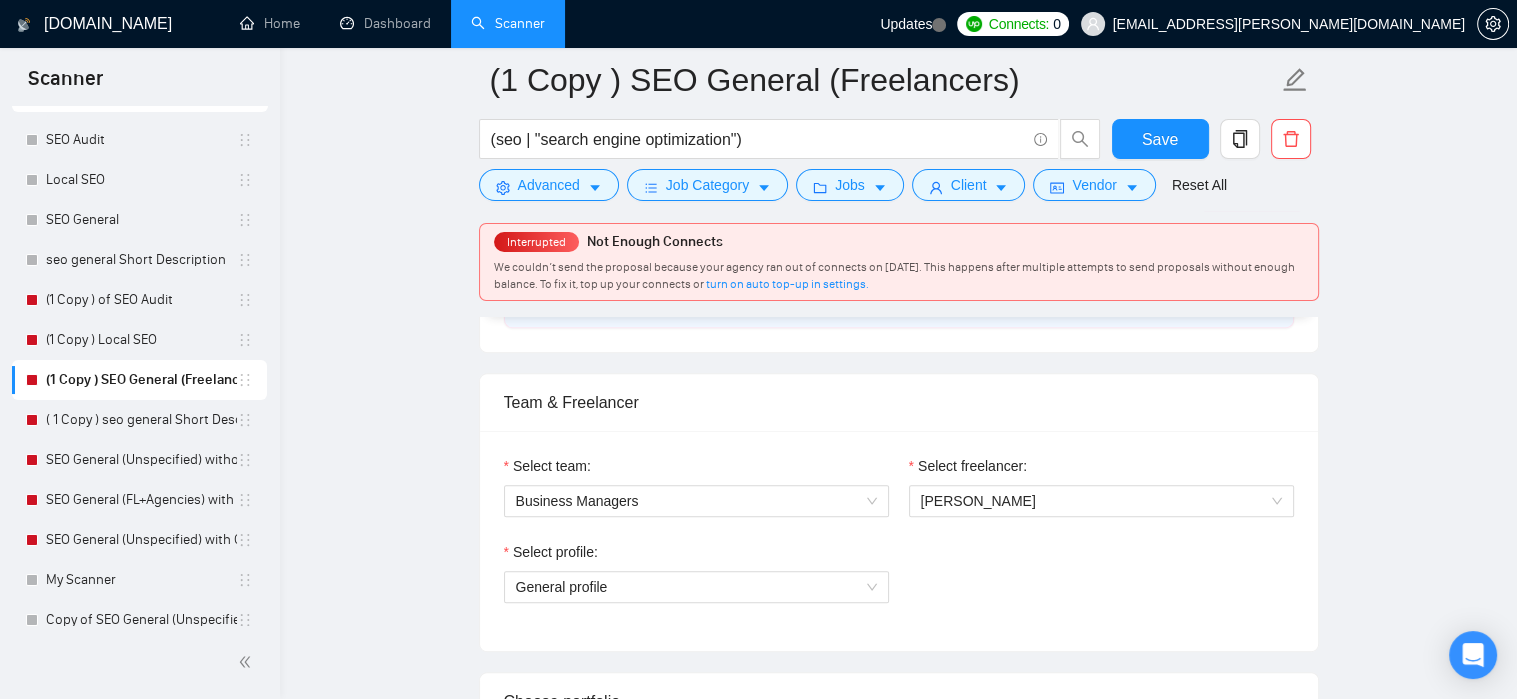 scroll, scrollTop: 947, scrollLeft: 0, axis: vertical 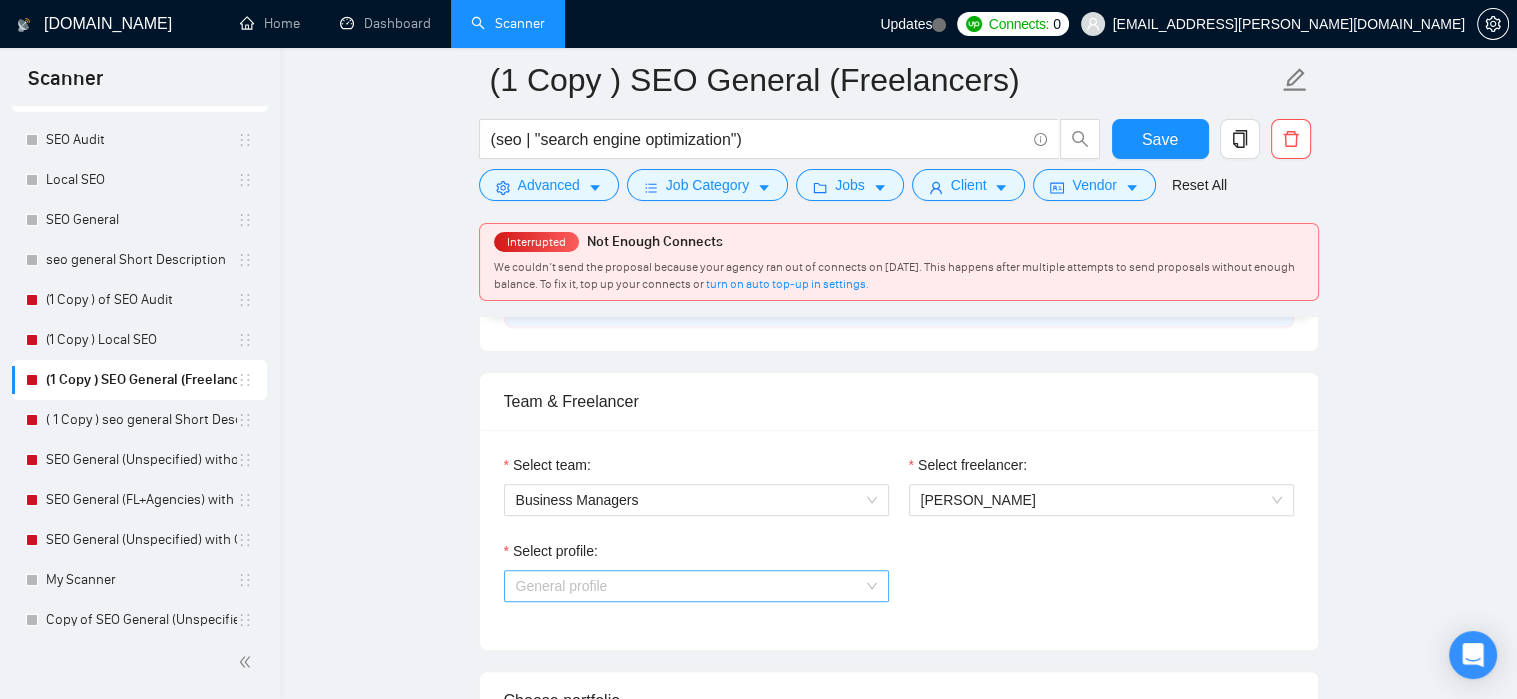click on "General profile" at bounding box center [696, 586] 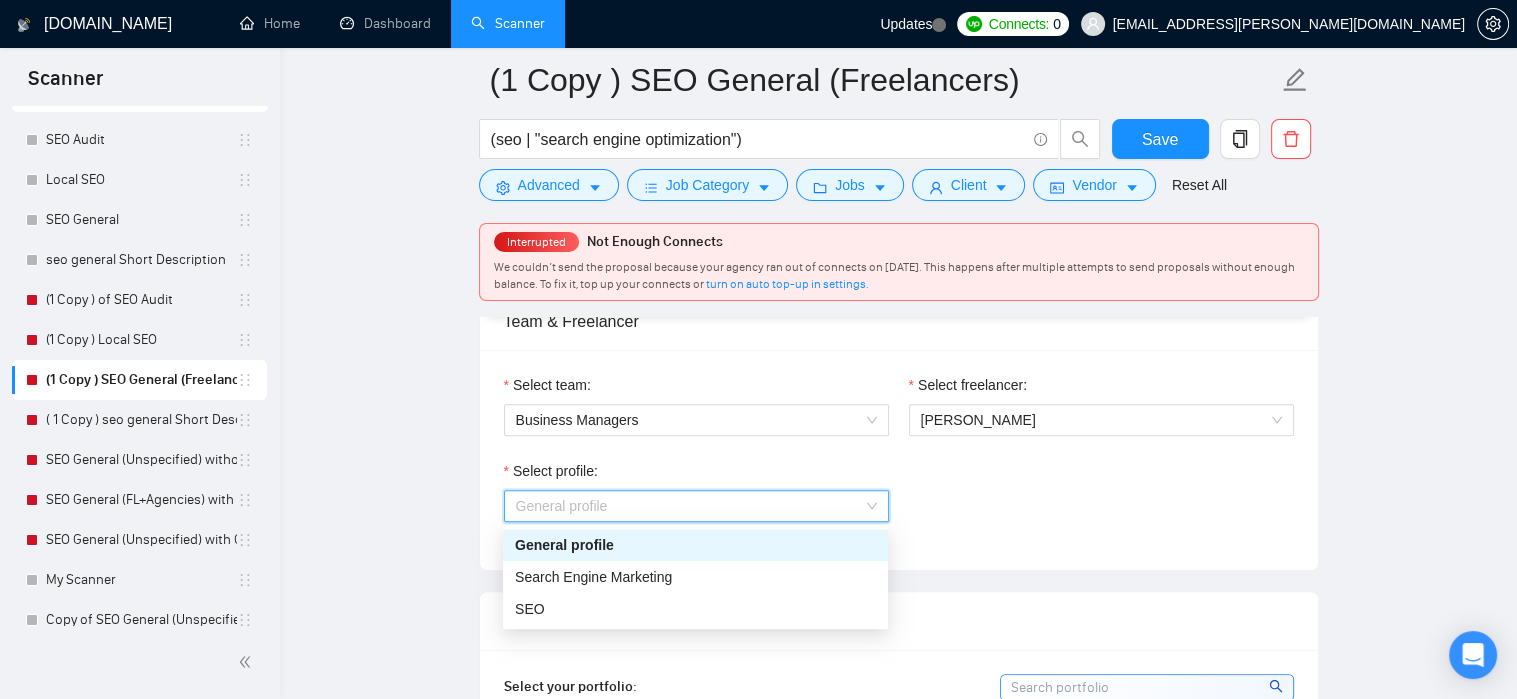 scroll, scrollTop: 1028, scrollLeft: 0, axis: vertical 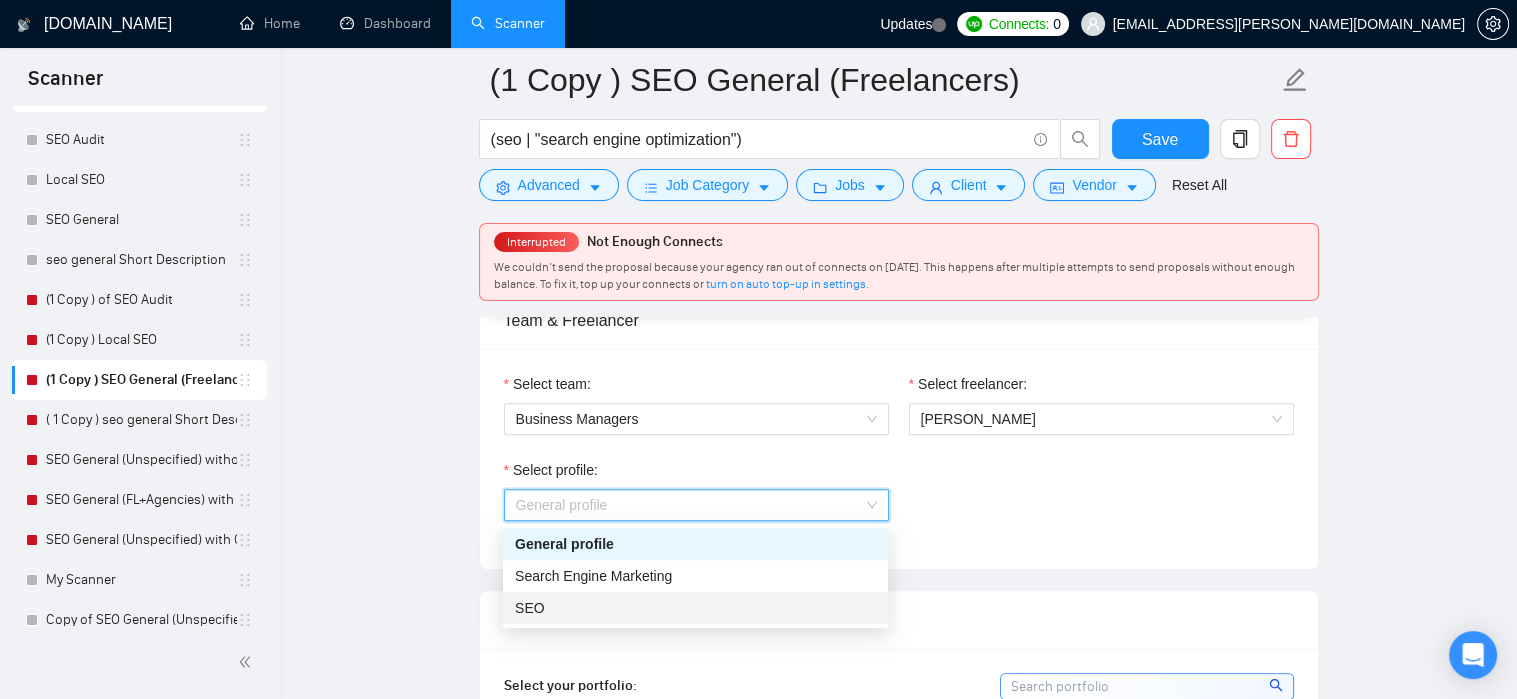click on "SEO" at bounding box center (695, 608) 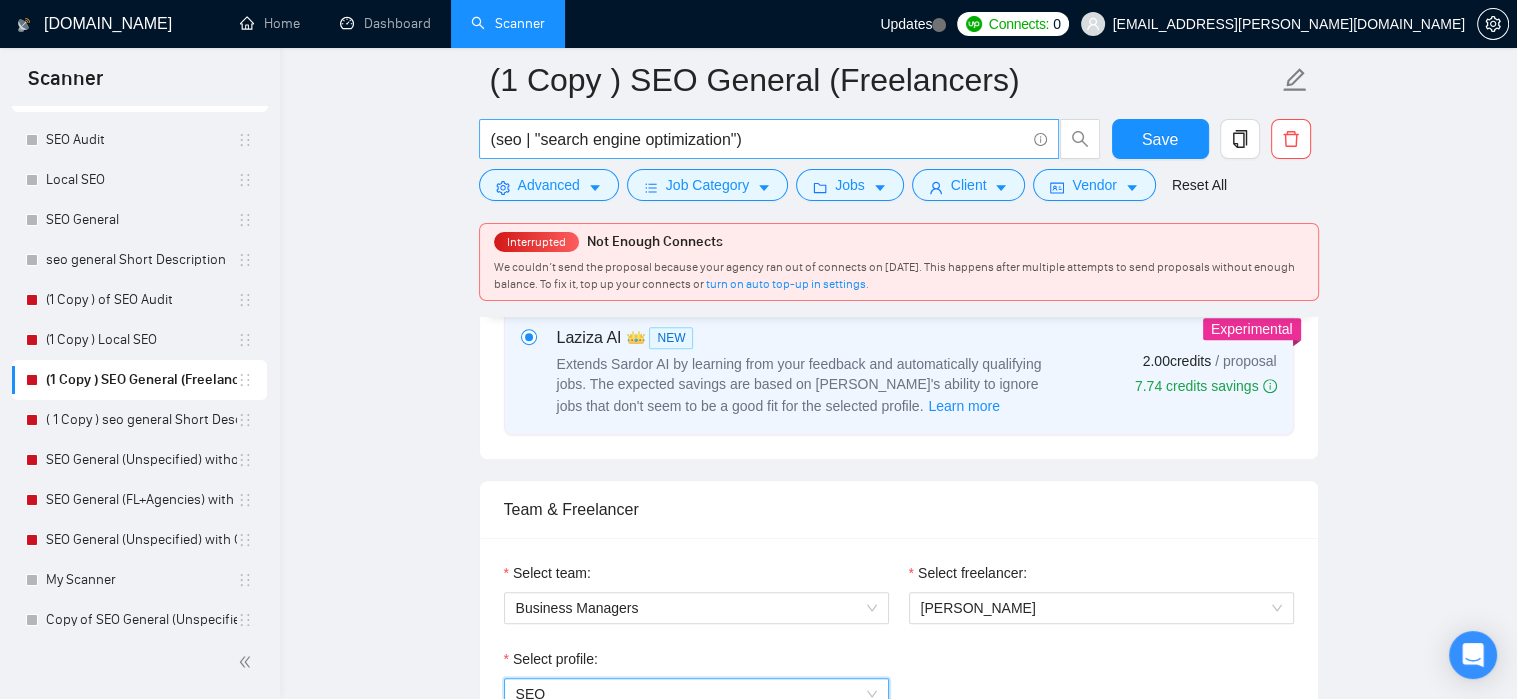 scroll, scrollTop: 836, scrollLeft: 0, axis: vertical 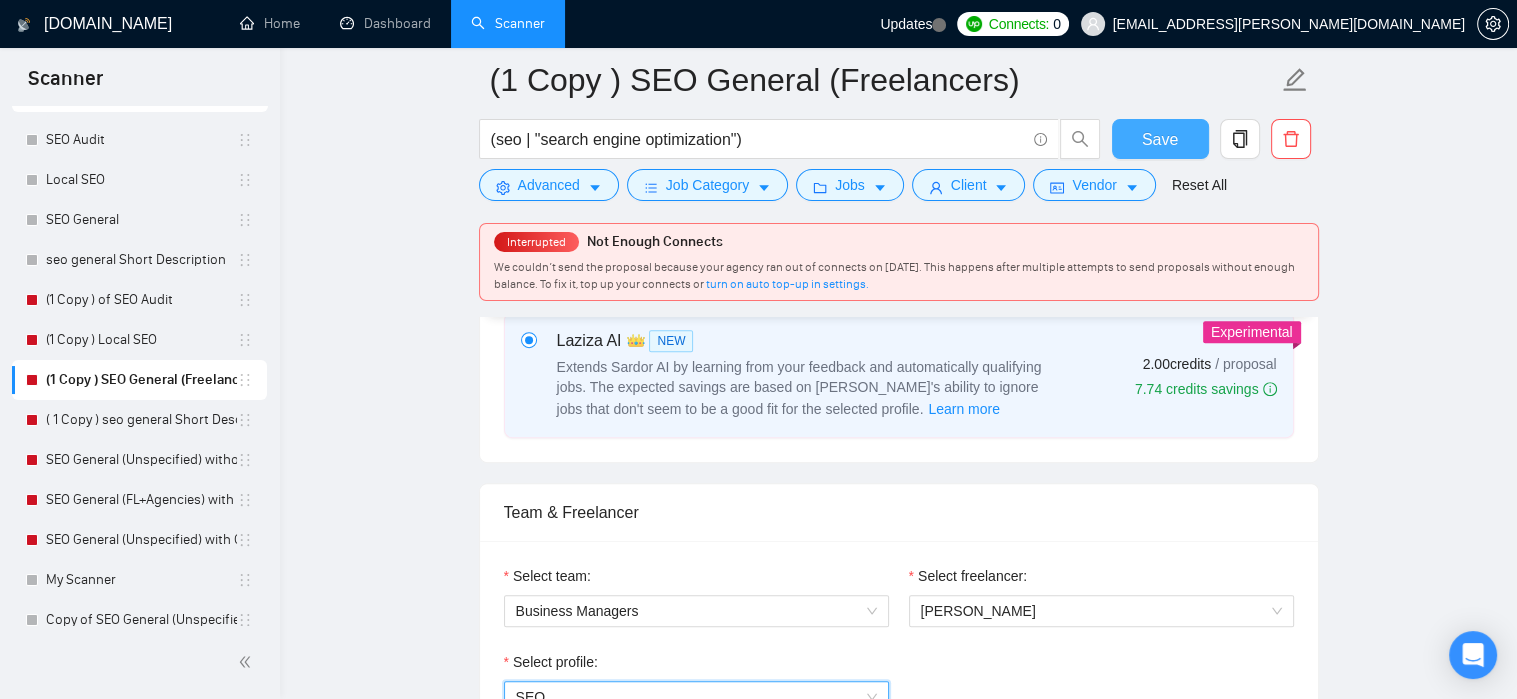 click on "Save" at bounding box center [1160, 139] 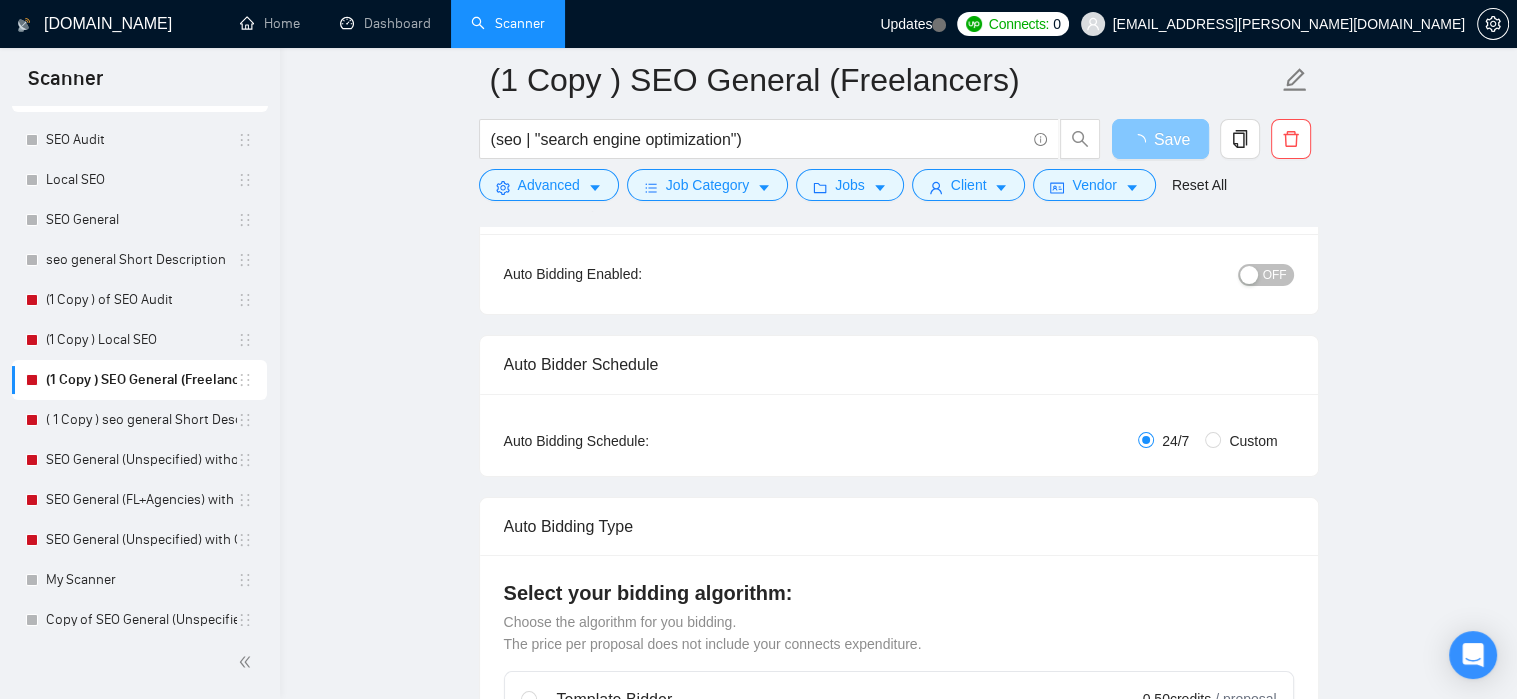 scroll, scrollTop: 96, scrollLeft: 0, axis: vertical 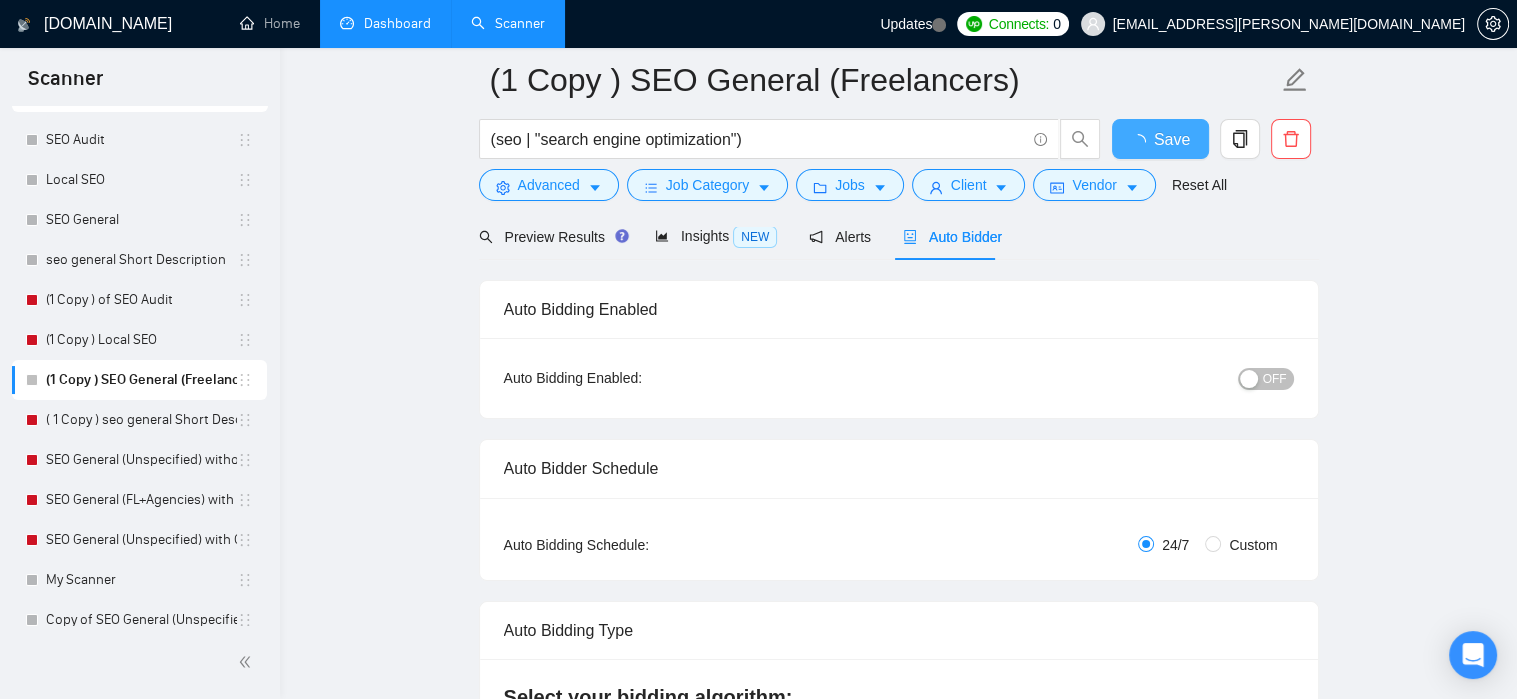 type 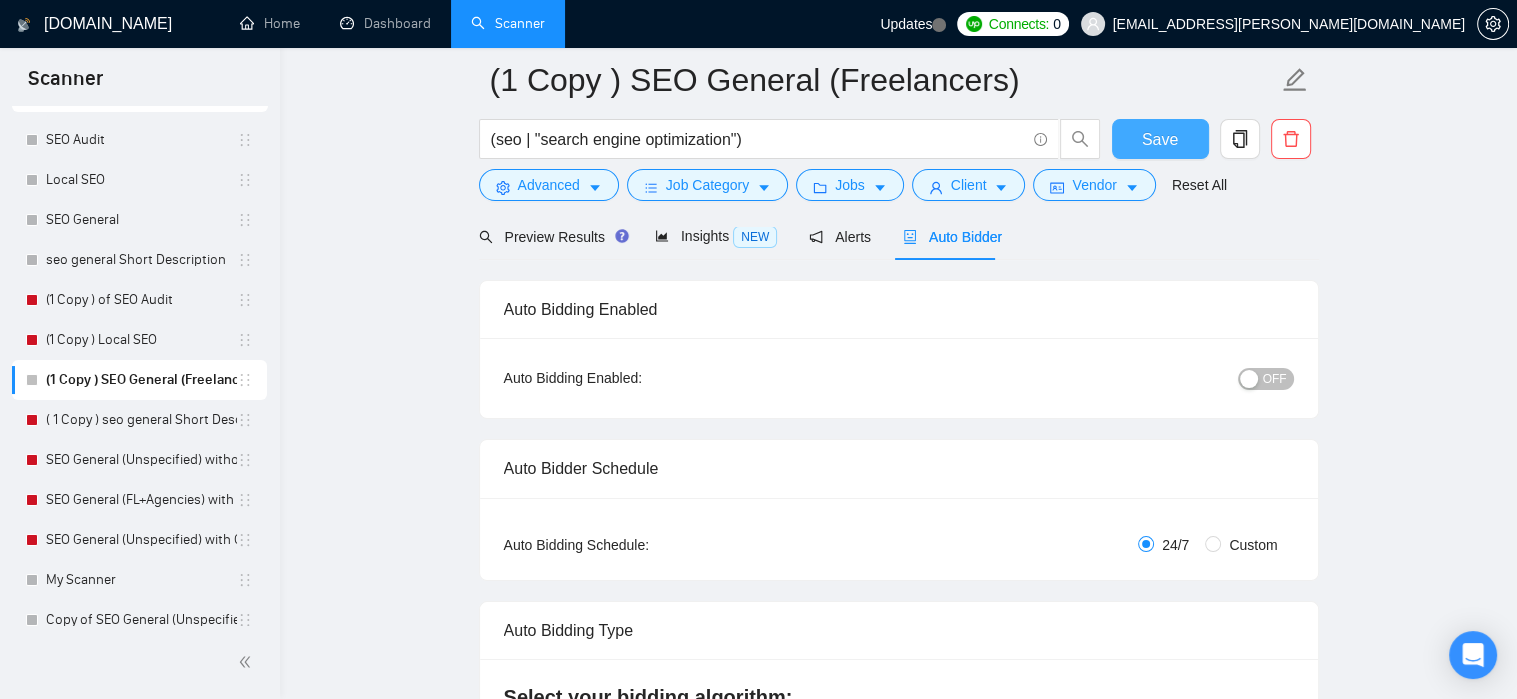 type 